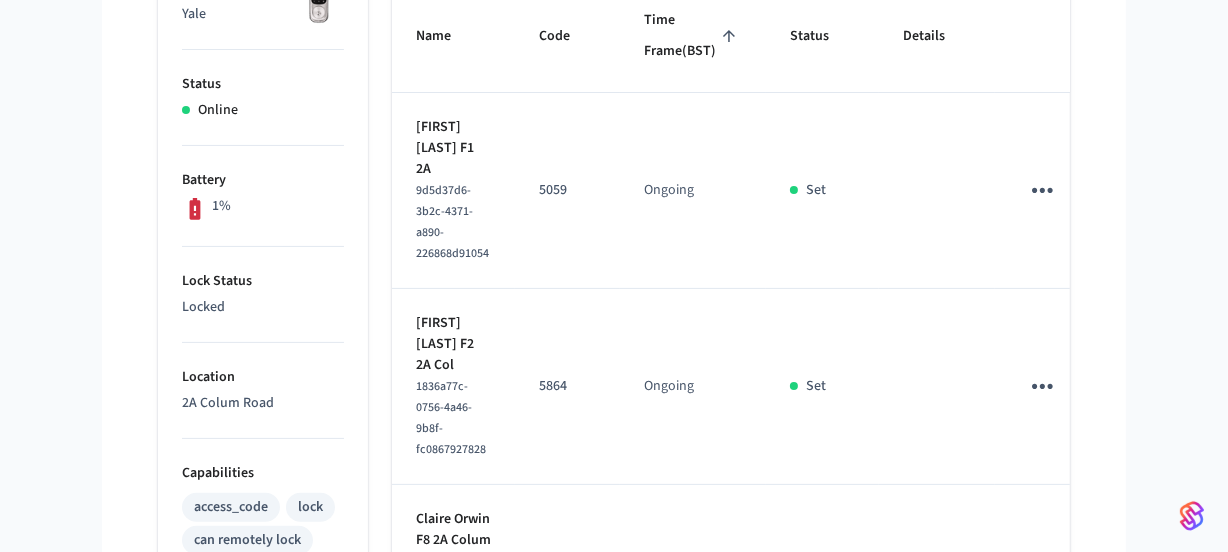 scroll, scrollTop: 0, scrollLeft: 0, axis: both 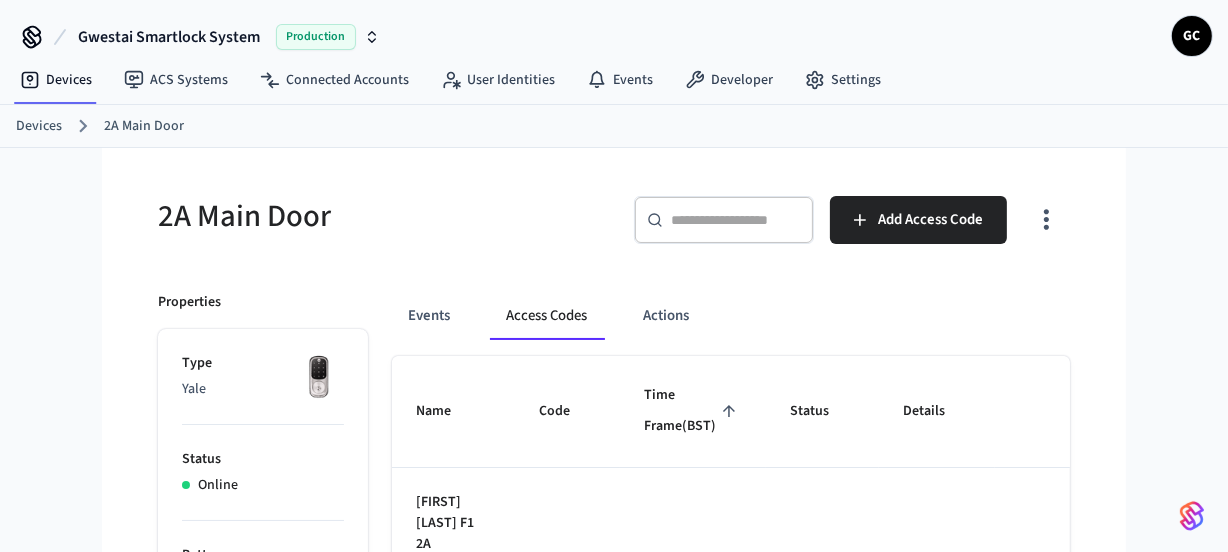 click on "Devices" at bounding box center [39, 126] 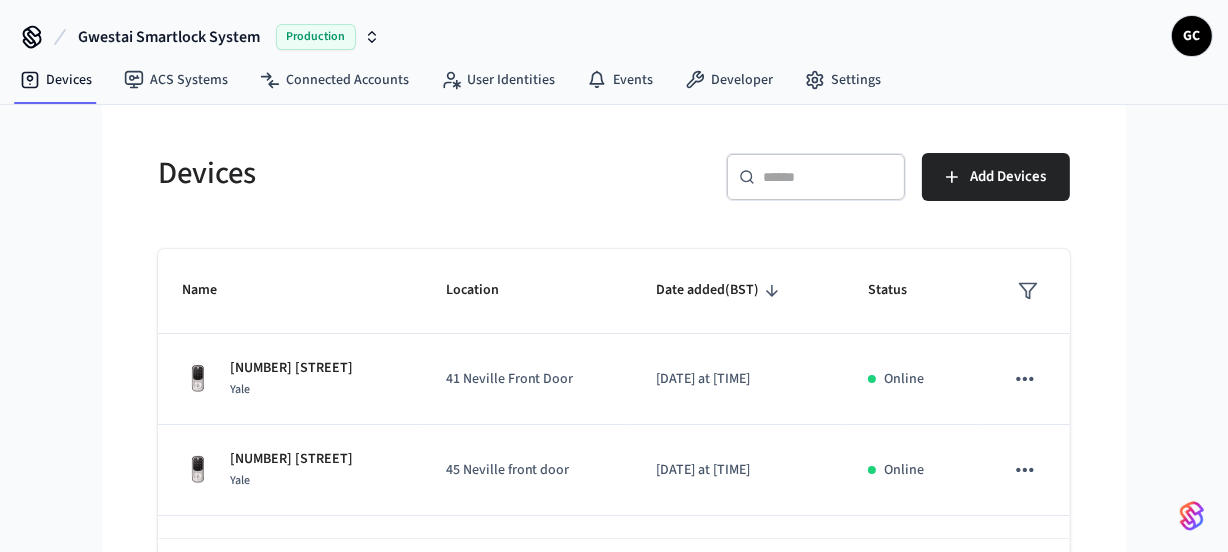 click at bounding box center [828, 177] 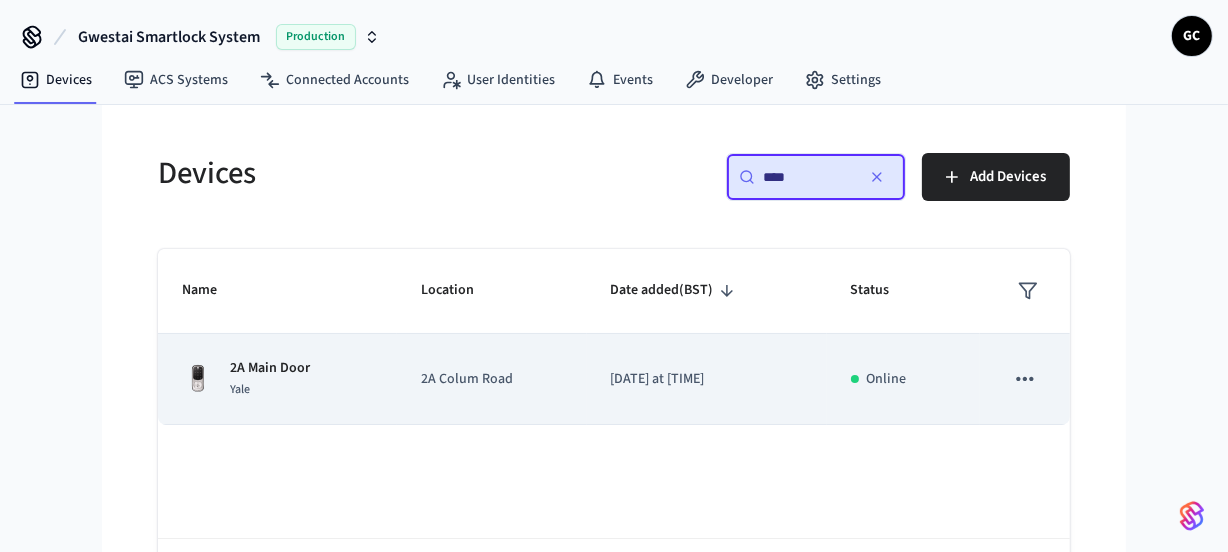 type on "****" 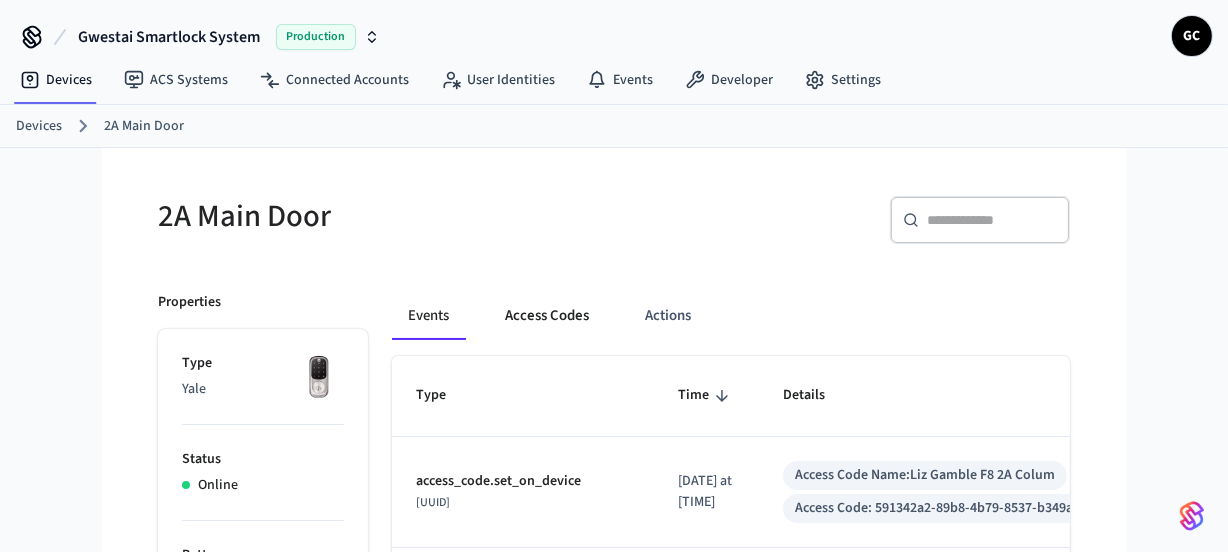 click on "Access Codes" at bounding box center (547, 316) 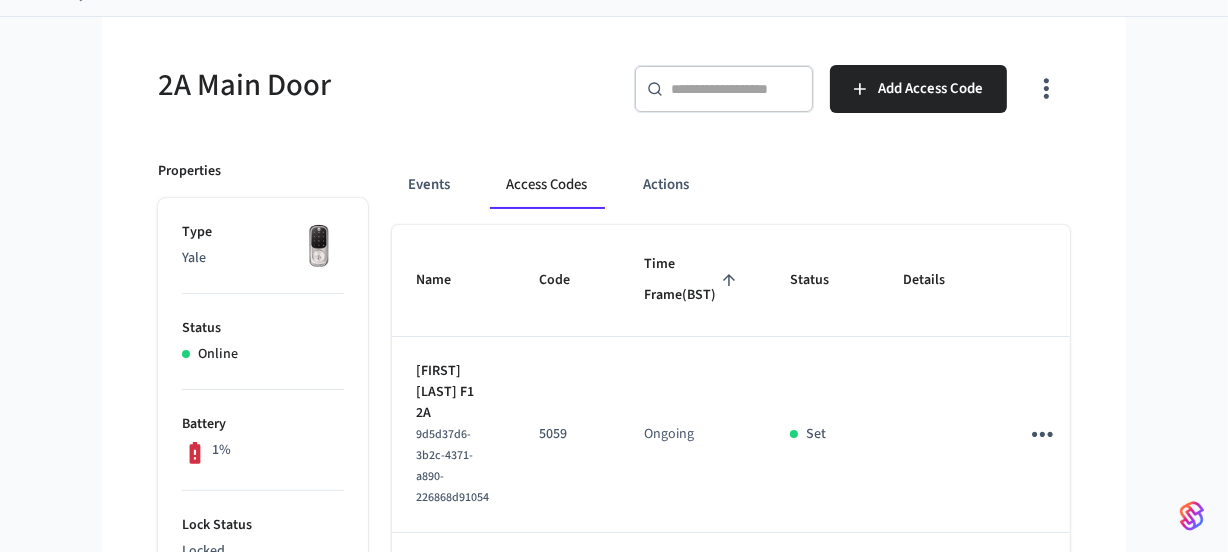 scroll, scrollTop: 272, scrollLeft: 0, axis: vertical 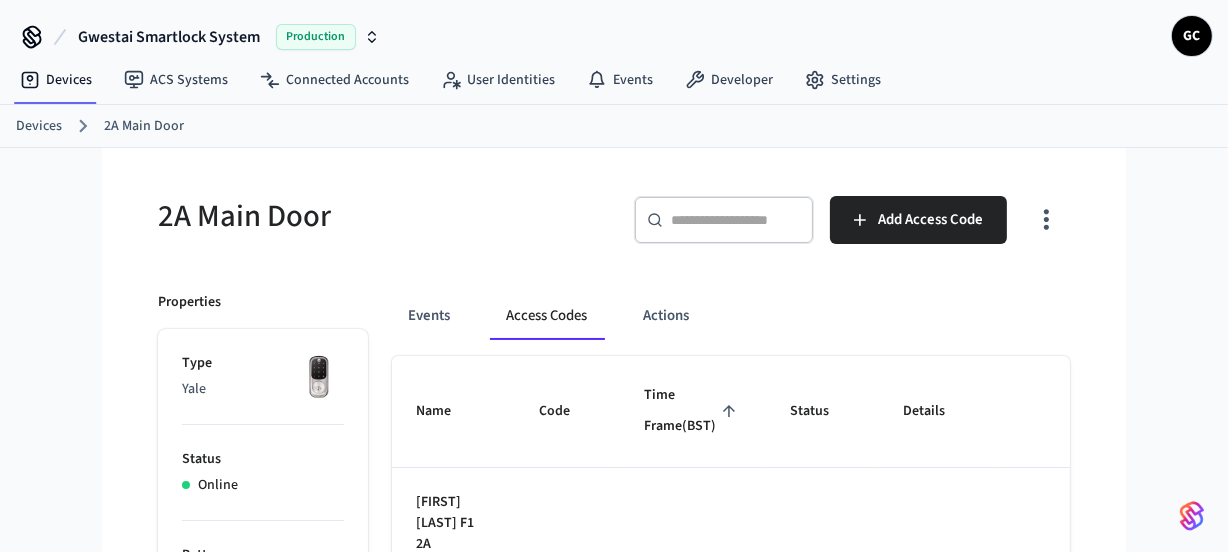 click on "Devices" at bounding box center [39, 126] 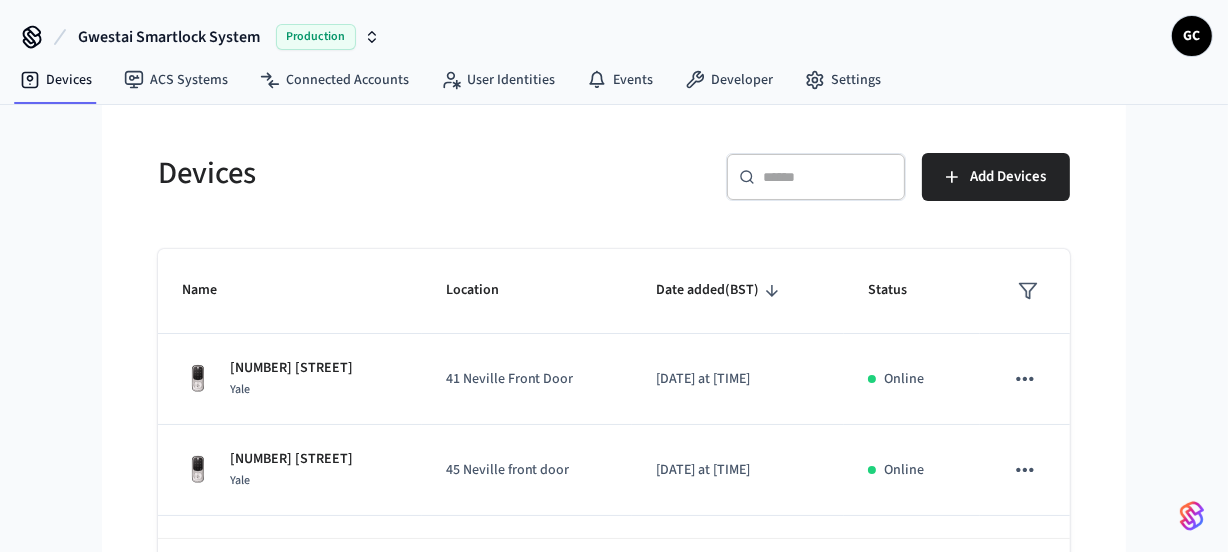 click at bounding box center (828, 177) 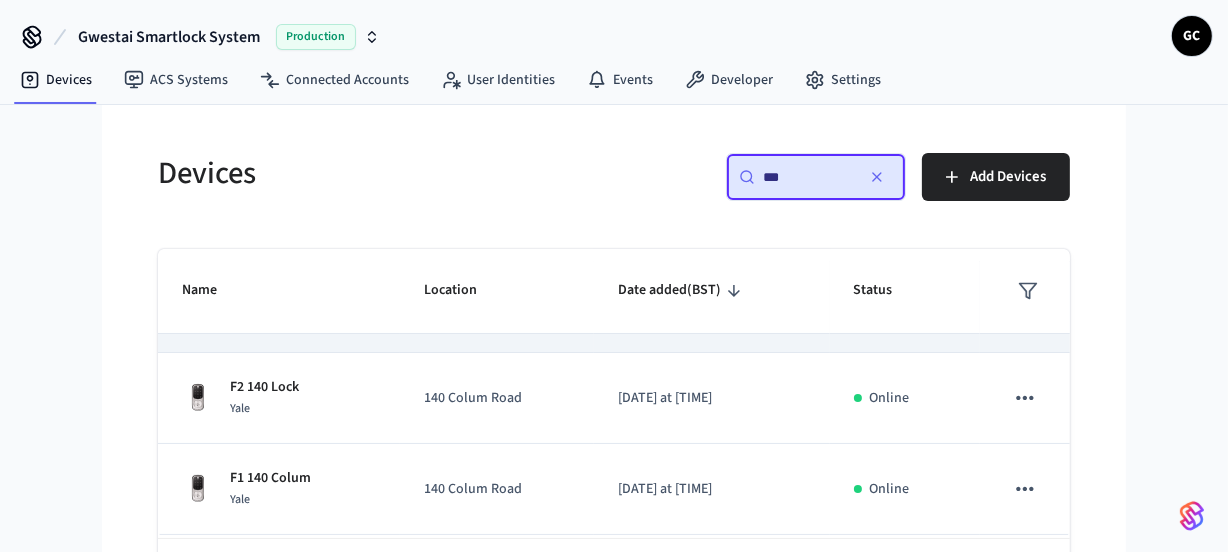 scroll, scrollTop: 250, scrollLeft: 0, axis: vertical 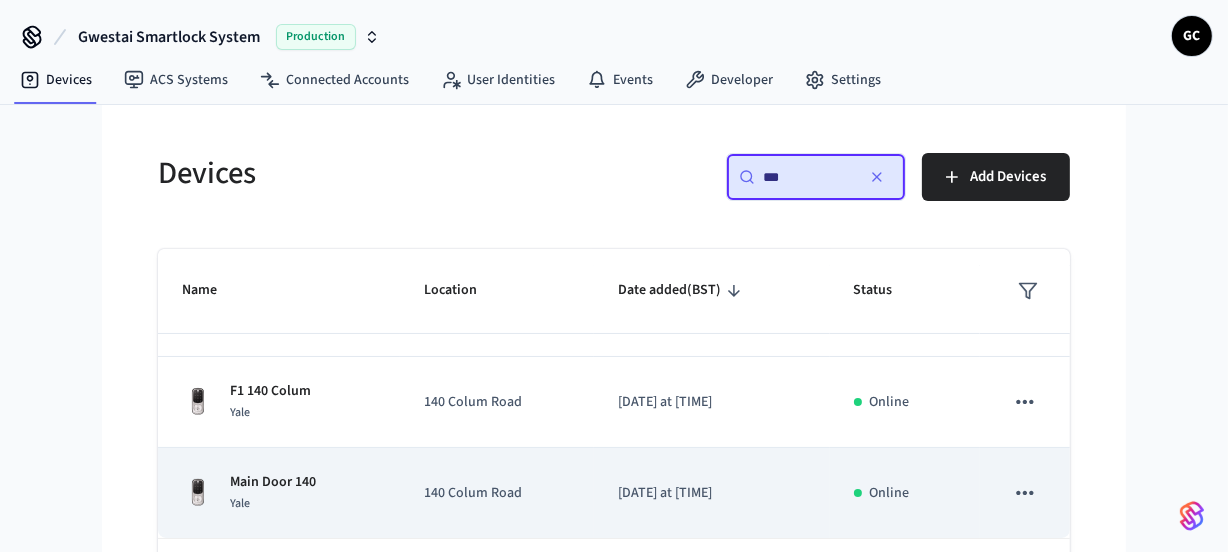 type on "***" 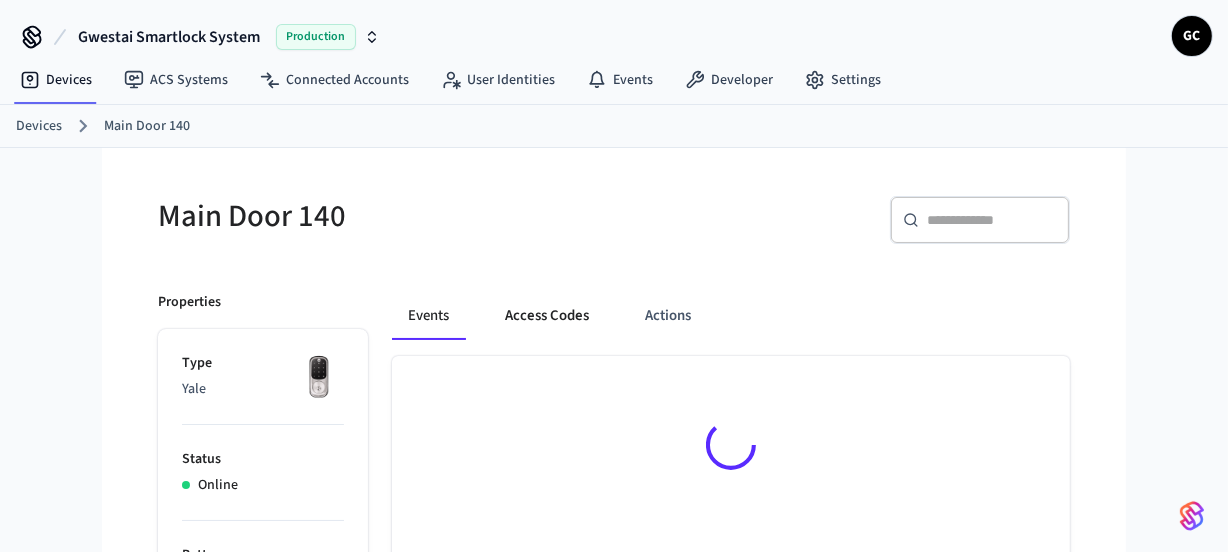 click on "Access Codes" at bounding box center [547, 316] 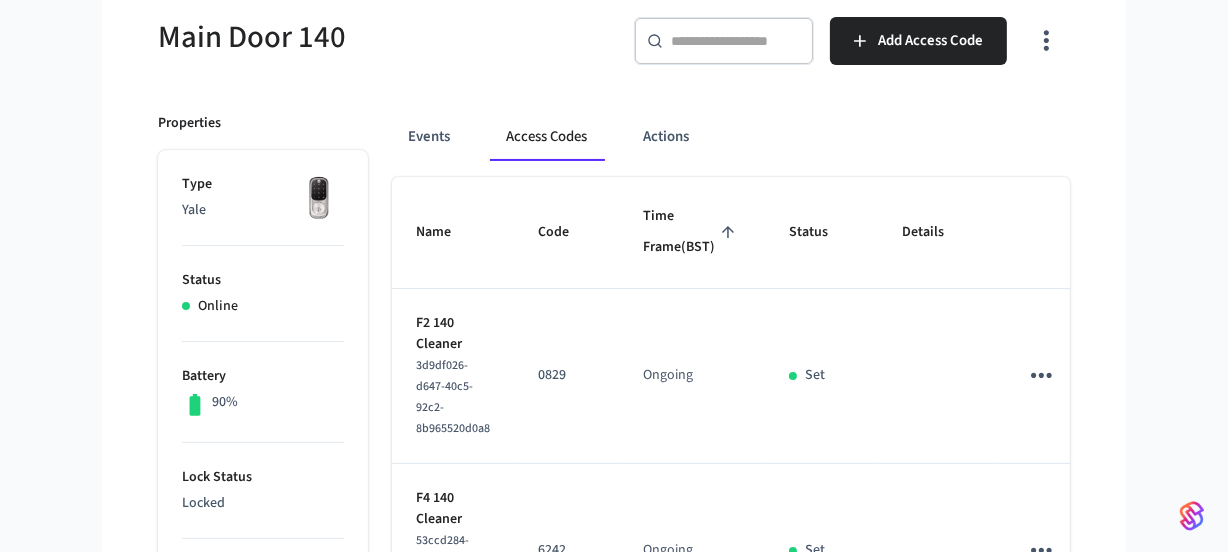 scroll, scrollTop: 0, scrollLeft: 0, axis: both 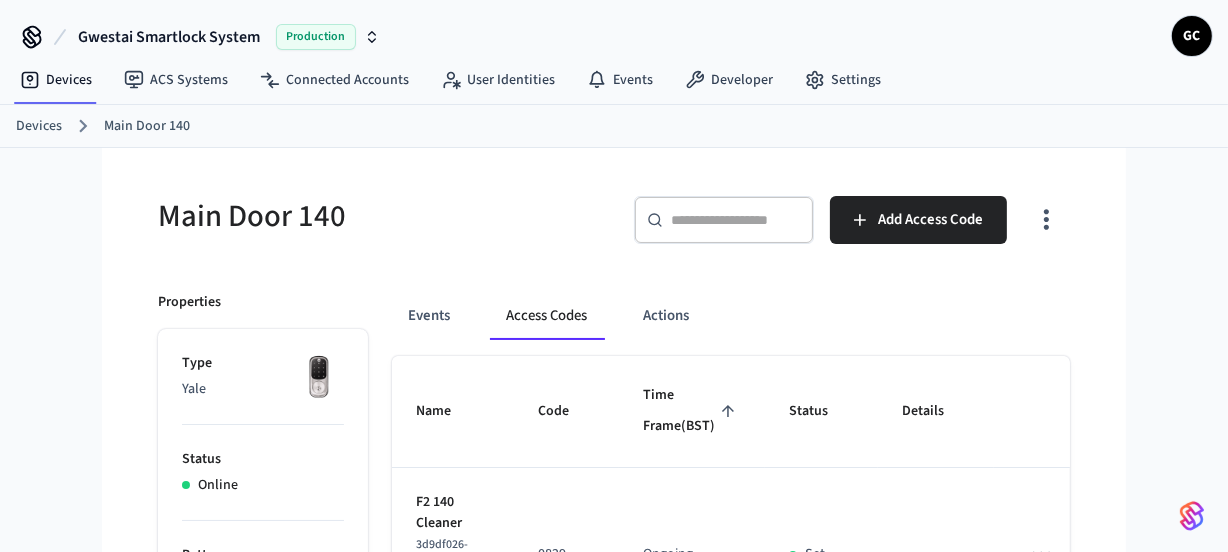 click on "Devices" at bounding box center [39, 126] 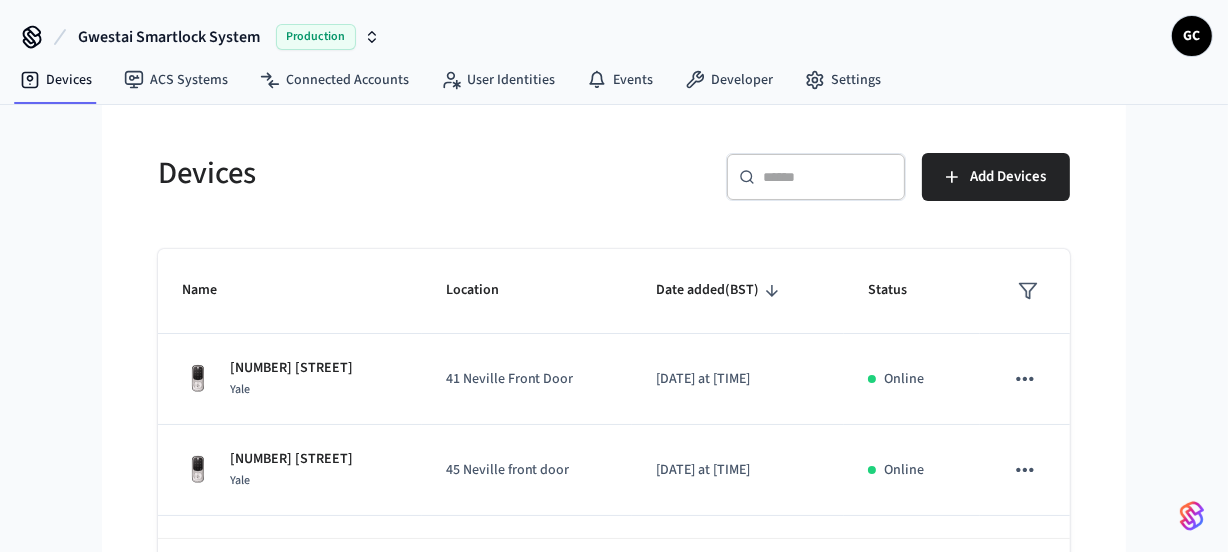 click on "​ ​ Add Devices" at bounding box center (836, 173) 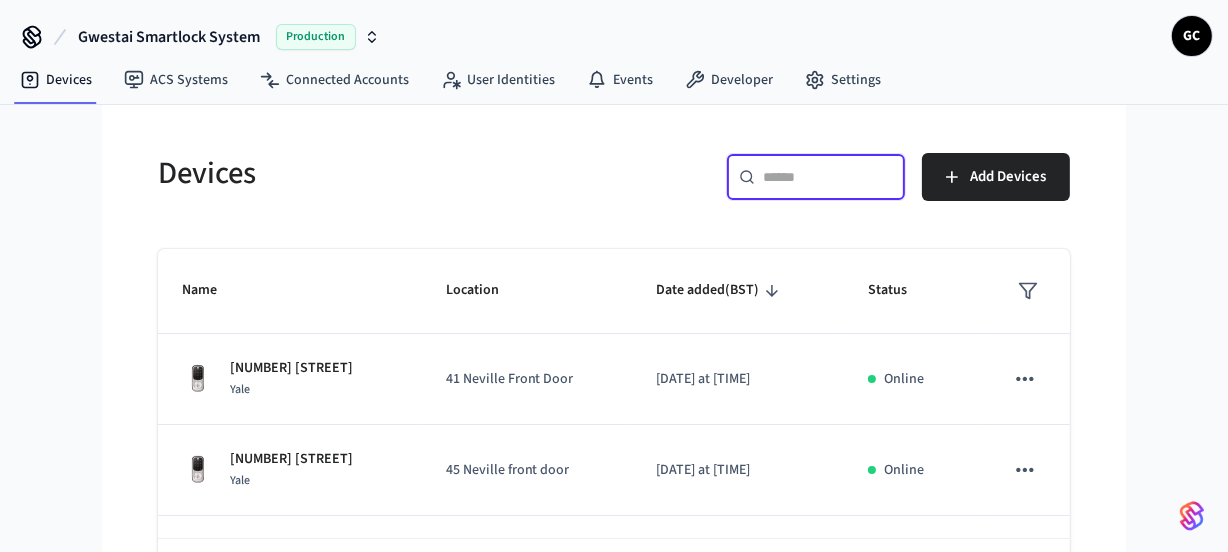 click at bounding box center (828, 177) 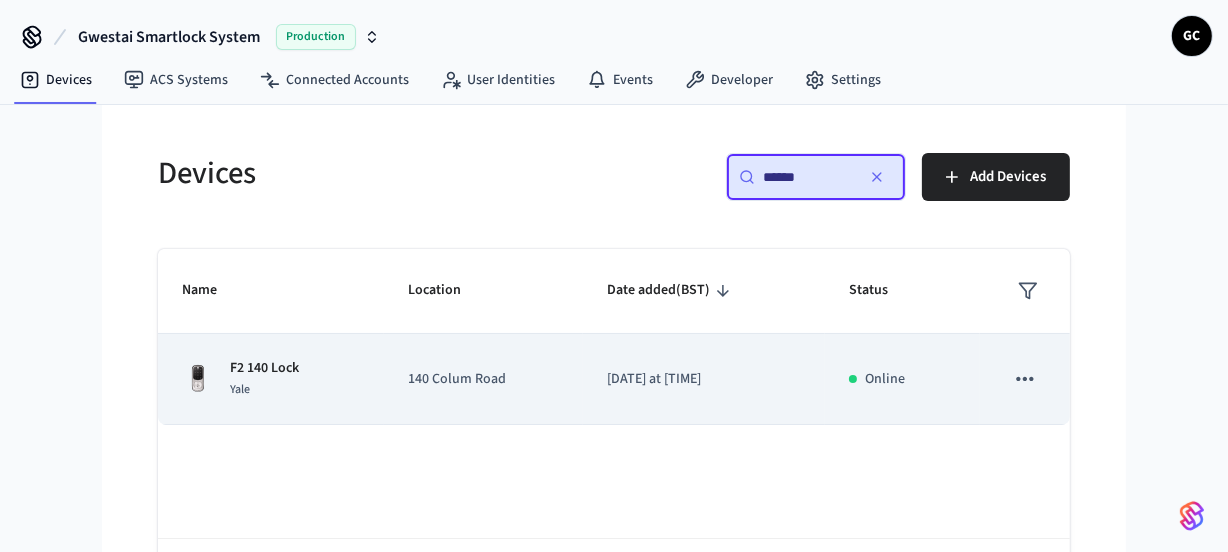 type on "******" 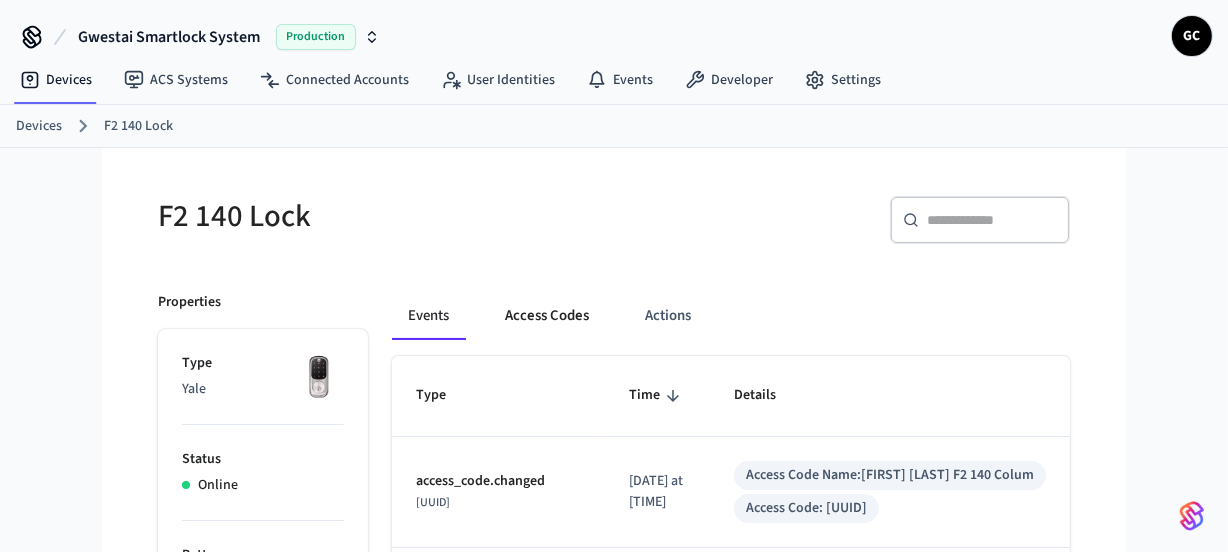 click on "Access Codes" at bounding box center [547, 316] 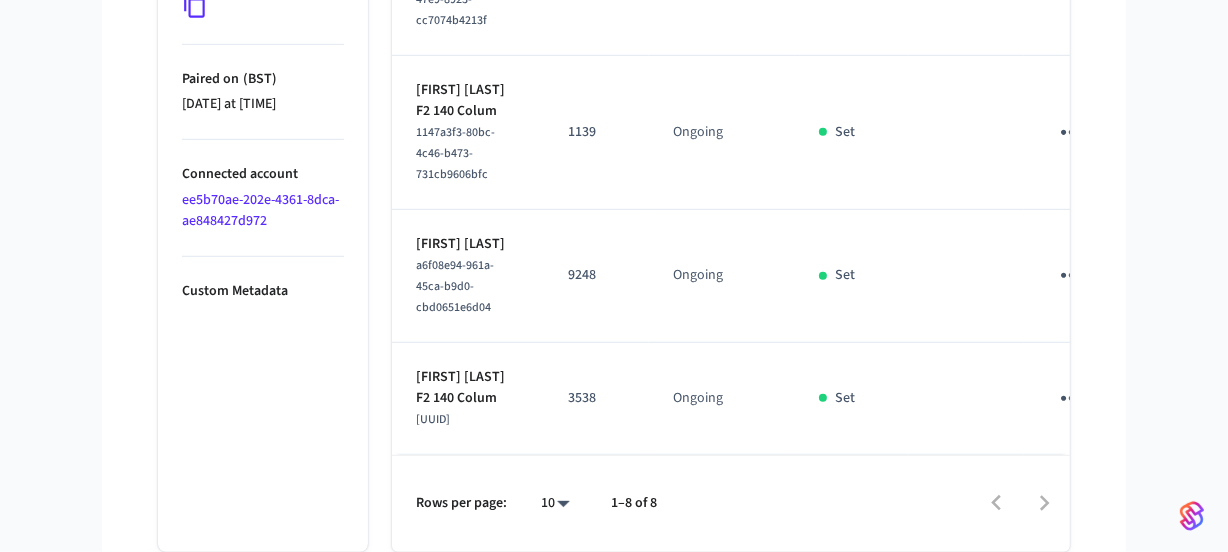 scroll, scrollTop: 1499, scrollLeft: 0, axis: vertical 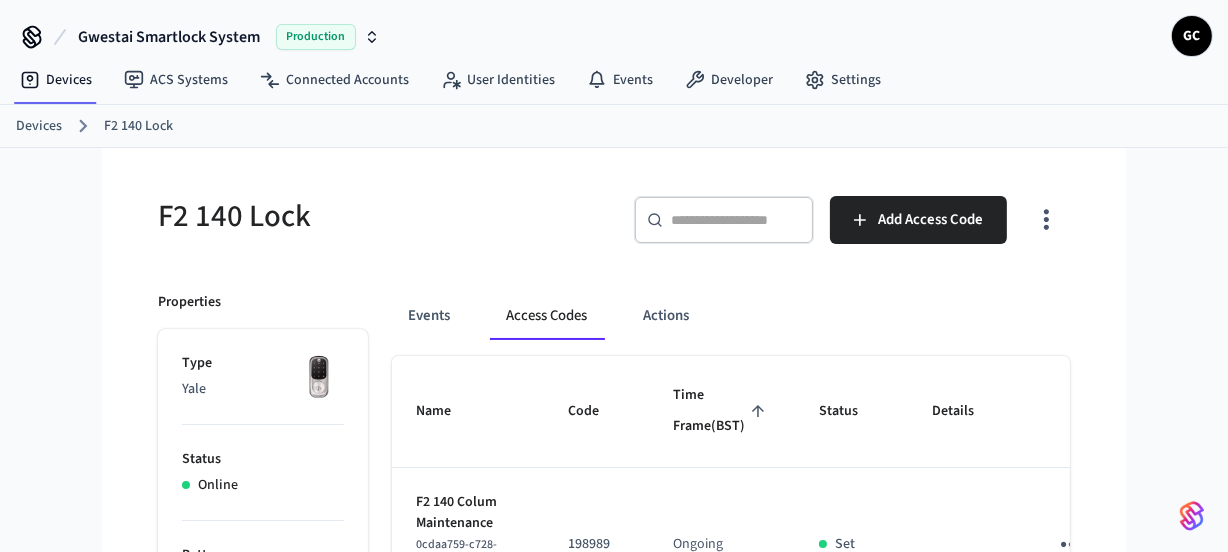 click on "Devices" at bounding box center [39, 126] 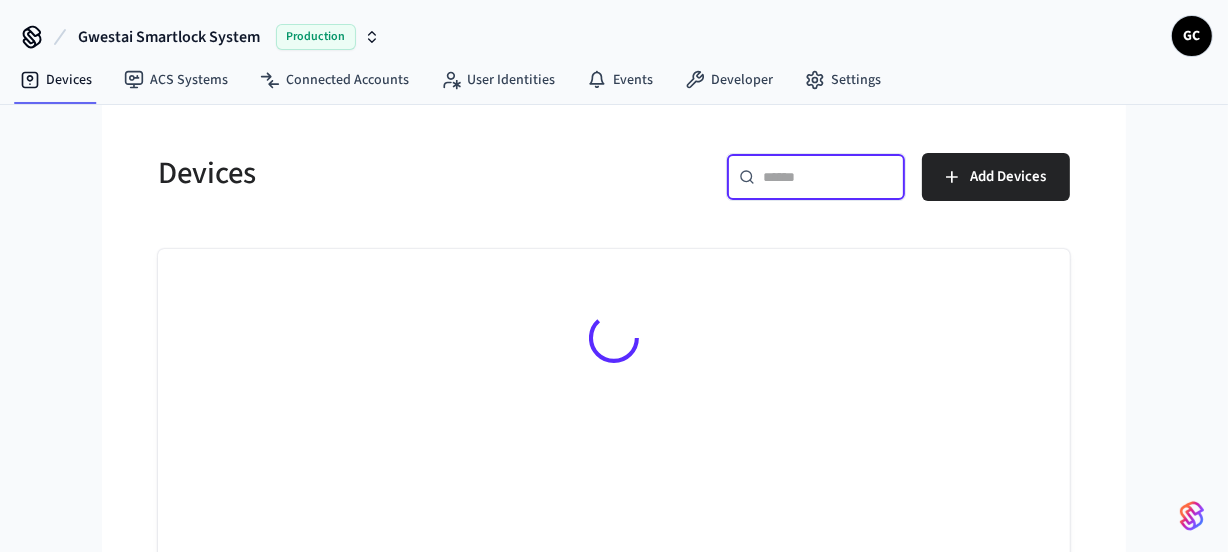 click at bounding box center [828, 177] 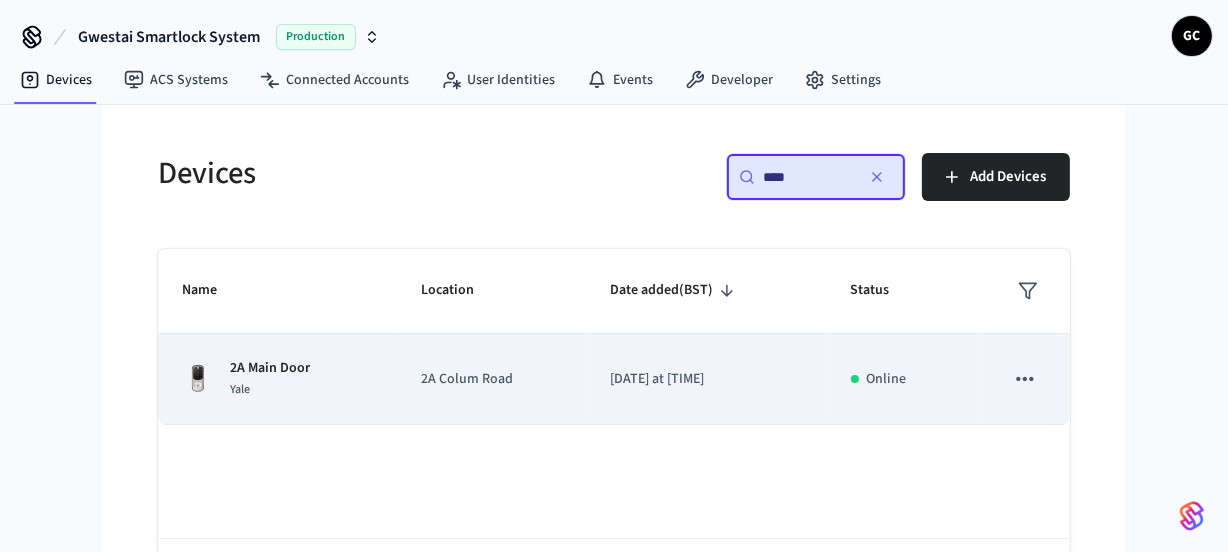 type on "****" 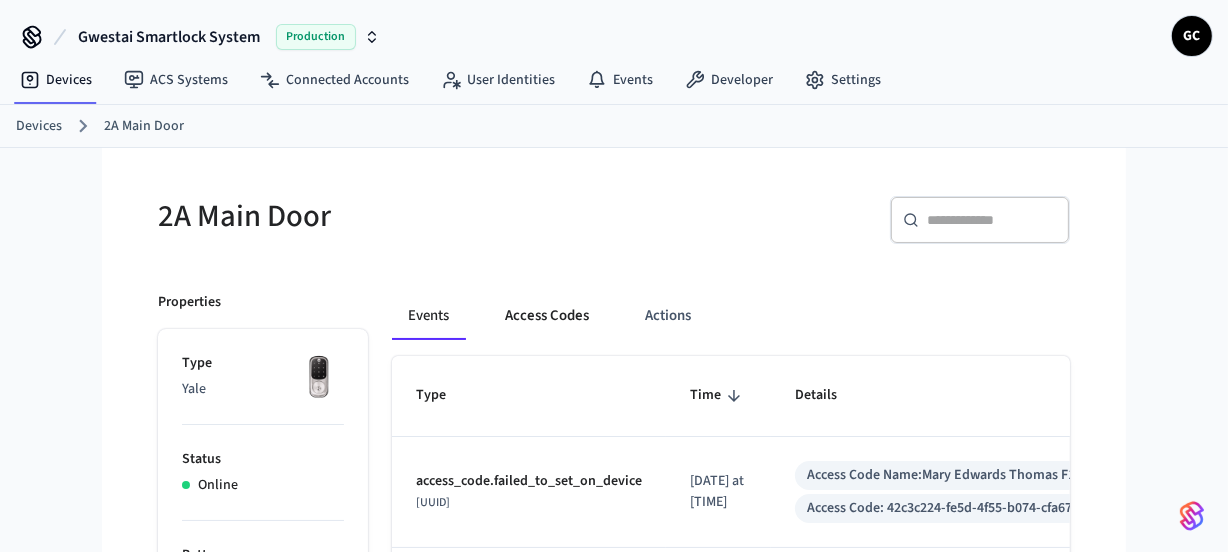 drag, startPoint x: 580, startPoint y: 319, endPoint x: 587, endPoint y: 329, distance: 12.206555 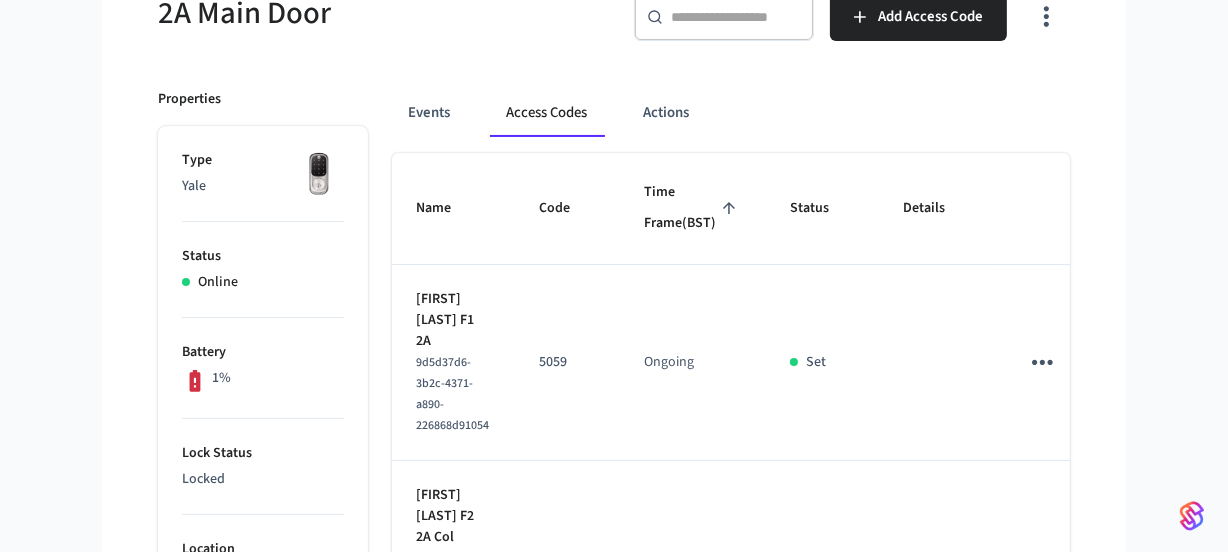 scroll, scrollTop: 363, scrollLeft: 0, axis: vertical 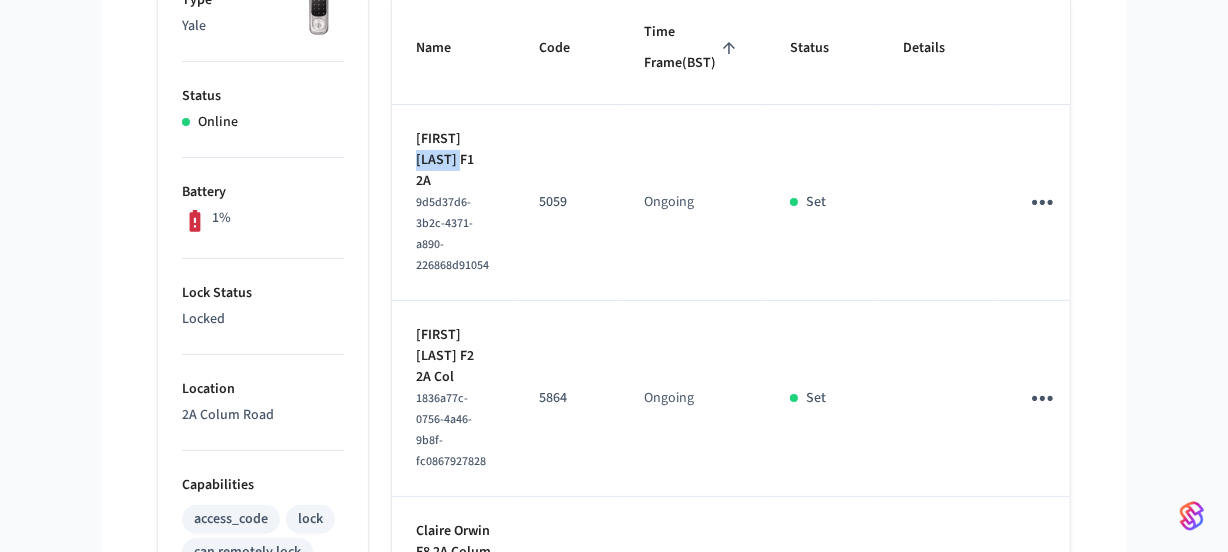 drag, startPoint x: 448, startPoint y: 189, endPoint x: 411, endPoint y: 185, distance: 37.215588 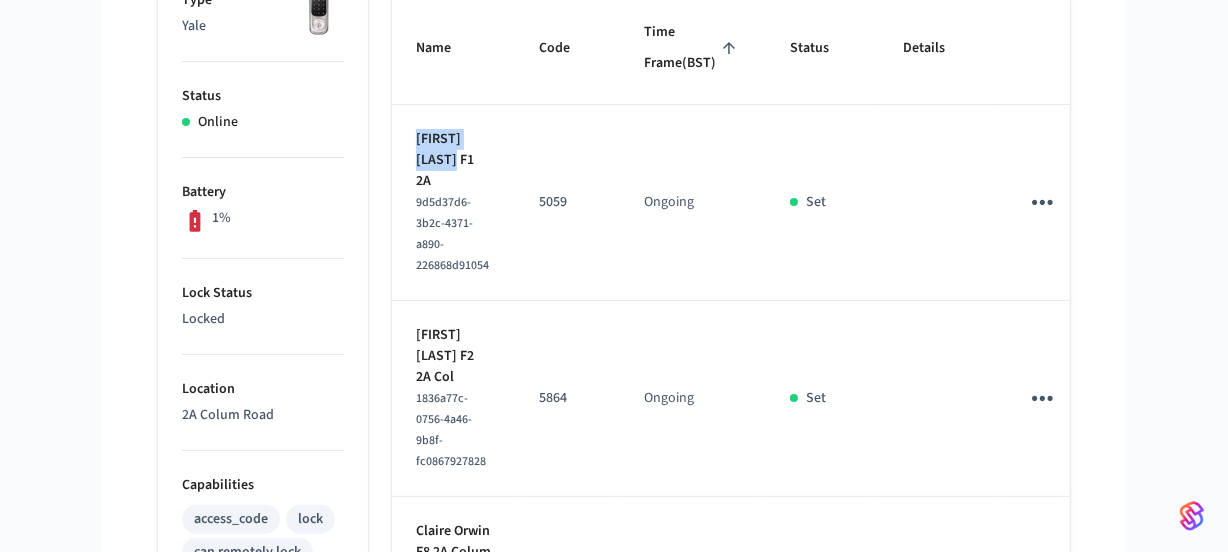drag, startPoint x: 417, startPoint y: 167, endPoint x: 447, endPoint y: 190, distance: 37.802116 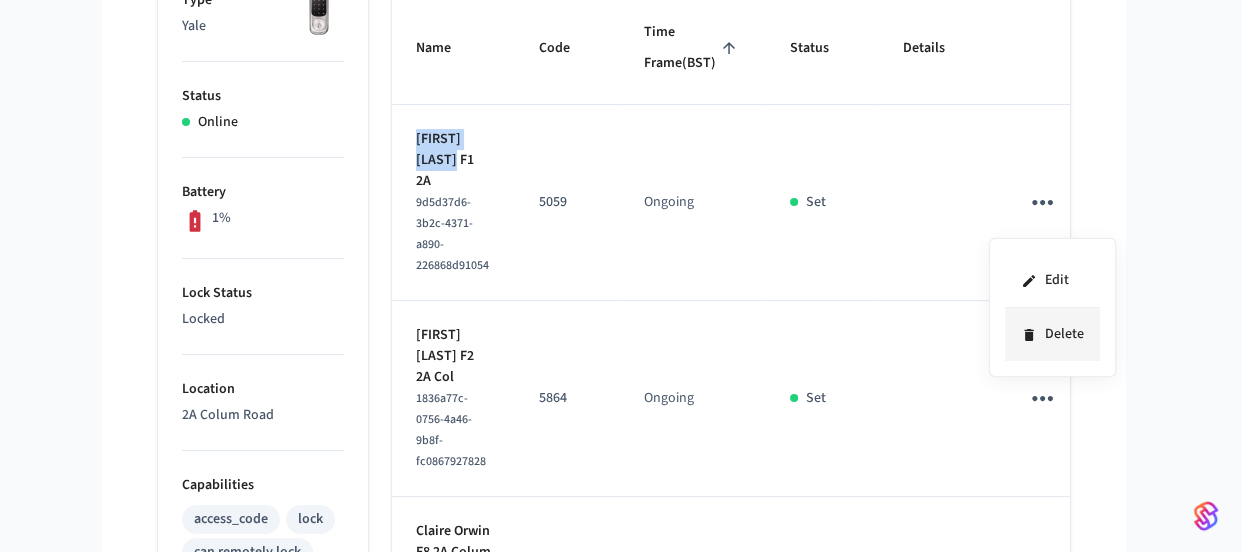 click on "Delete" at bounding box center [1052, 334] 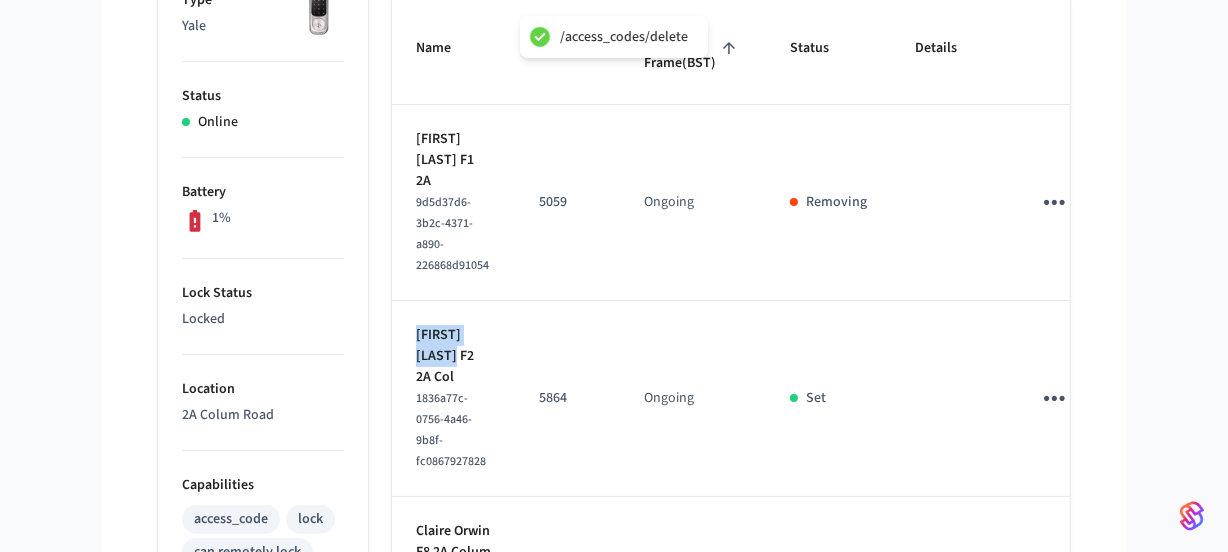 drag, startPoint x: 470, startPoint y: 360, endPoint x: 481, endPoint y: 331, distance: 31.016125 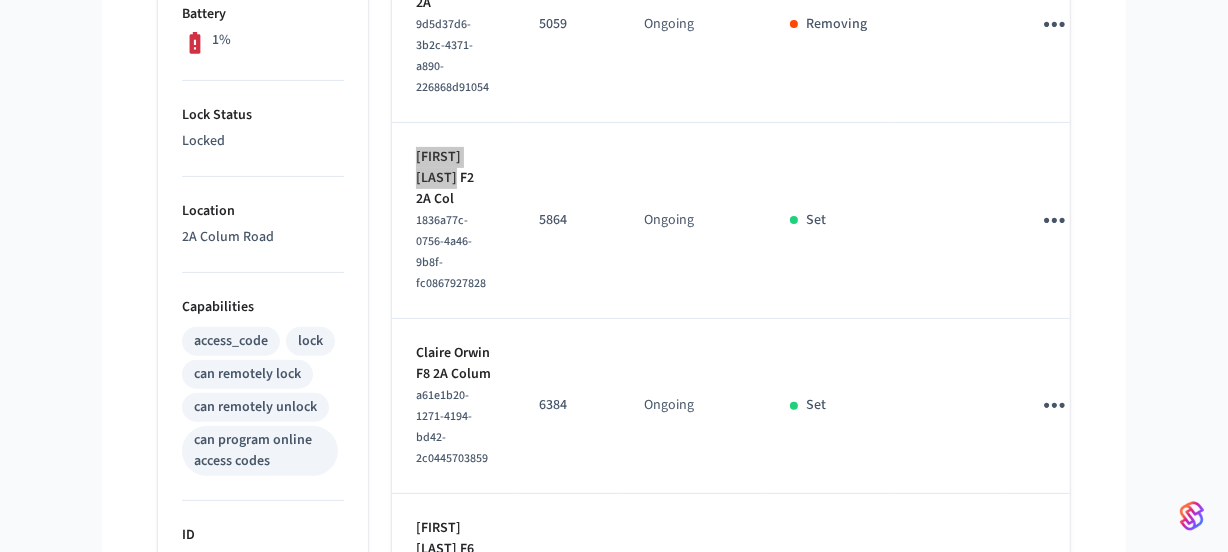 scroll, scrollTop: 545, scrollLeft: 0, axis: vertical 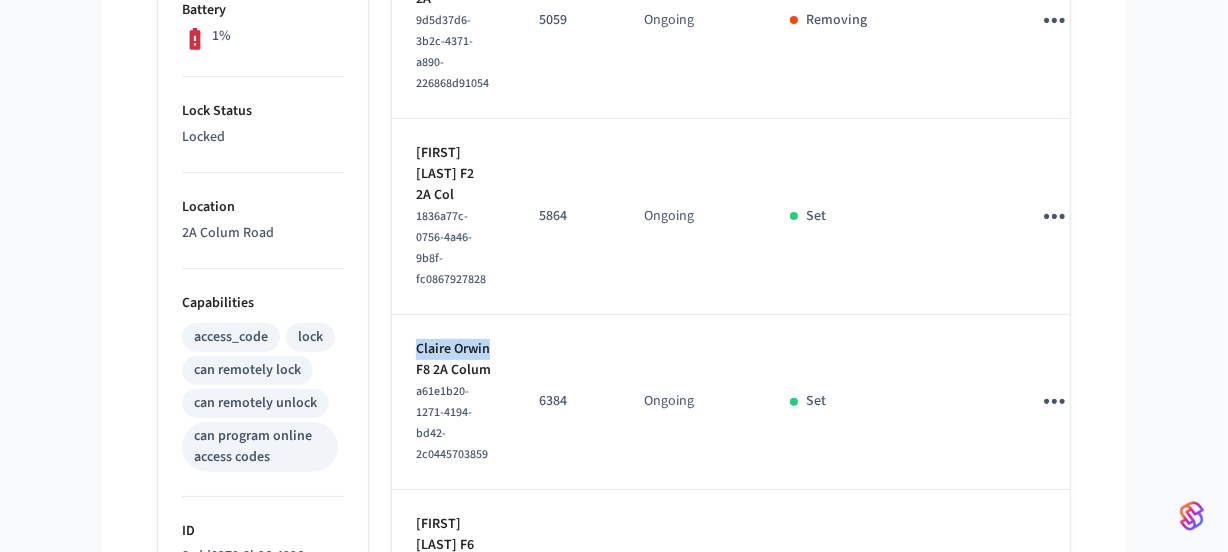 drag, startPoint x: 449, startPoint y: 400, endPoint x: 410, endPoint y: 380, distance: 43.829212 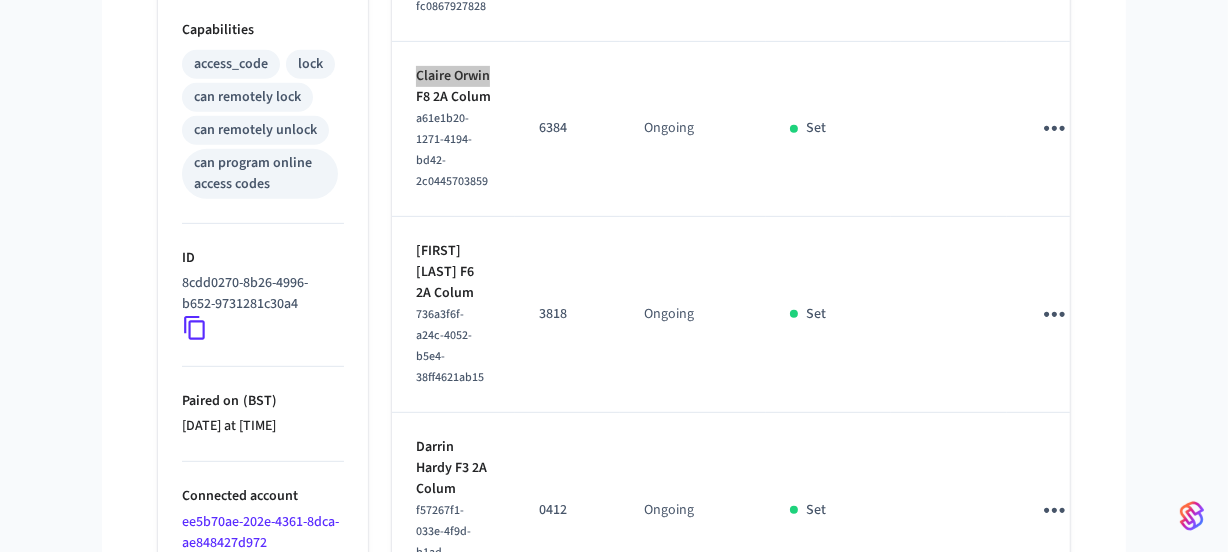 scroll, scrollTop: 909, scrollLeft: 0, axis: vertical 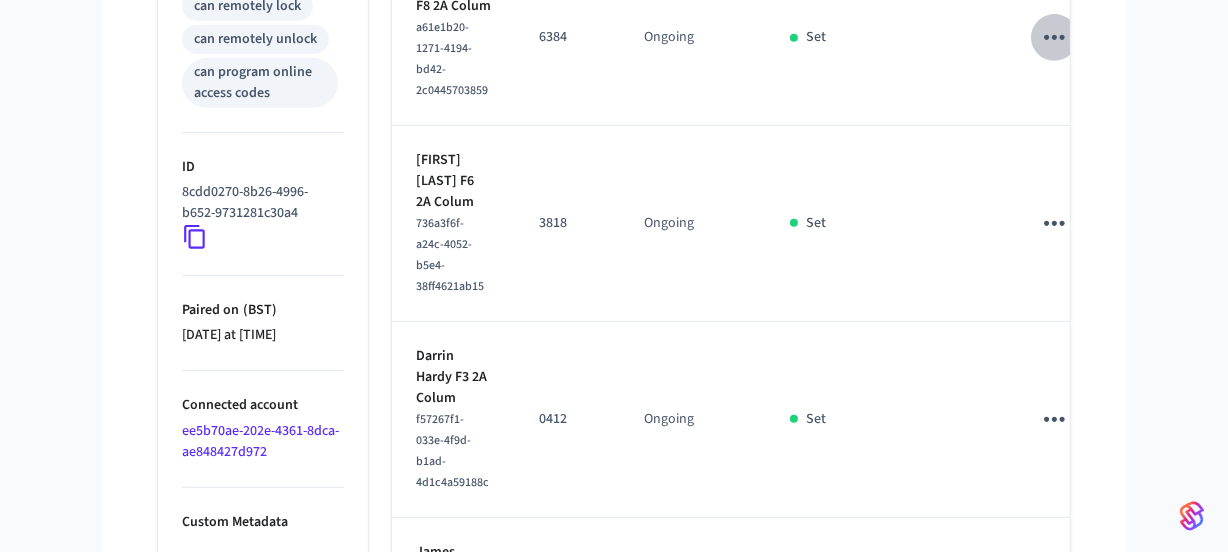 click 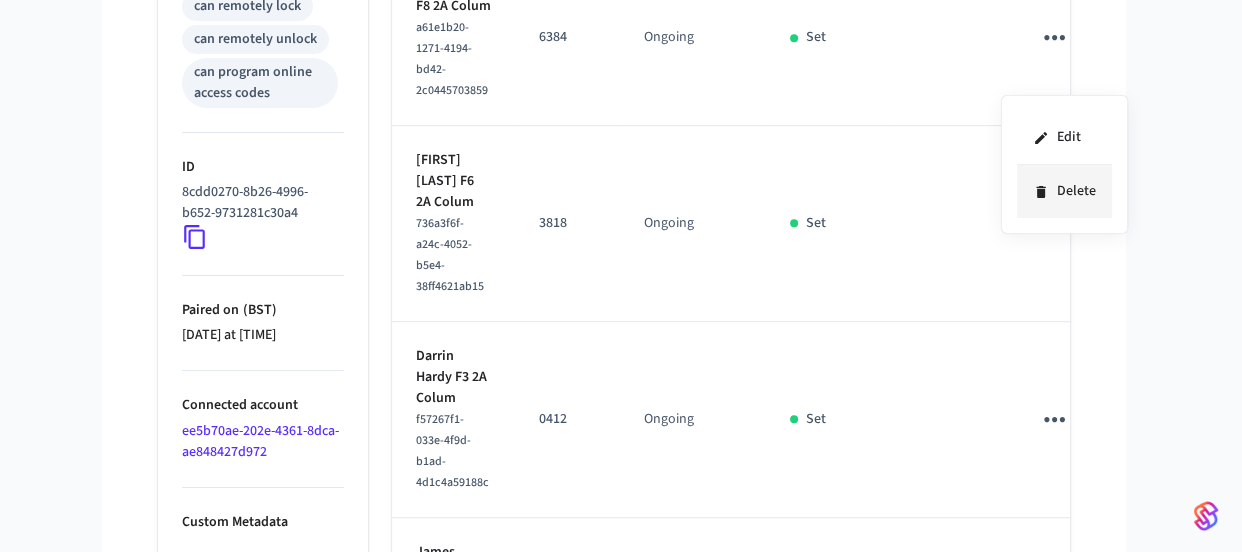 click on "Delete" at bounding box center [1064, 191] 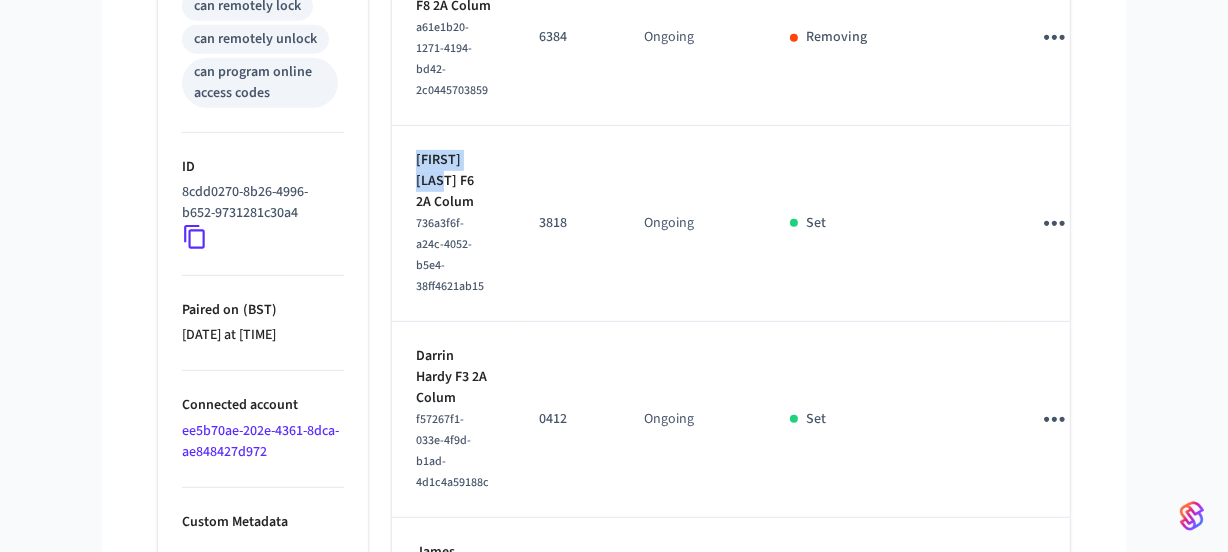 drag, startPoint x: 444, startPoint y: 236, endPoint x: 397, endPoint y: 219, distance: 49.979996 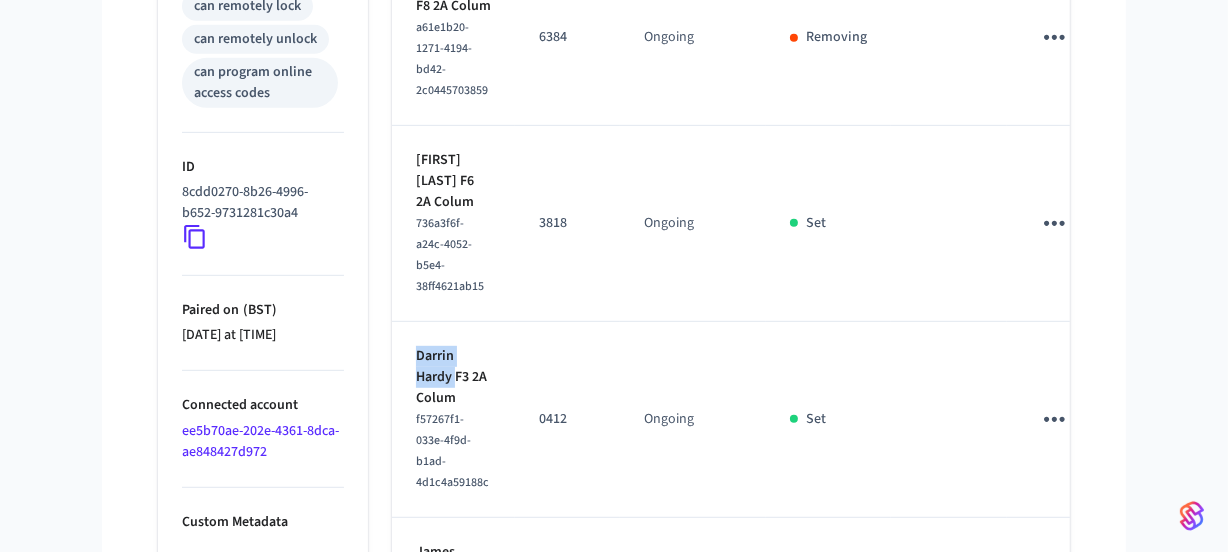 drag, startPoint x: 457, startPoint y: 447, endPoint x: 414, endPoint y: 430, distance: 46.238514 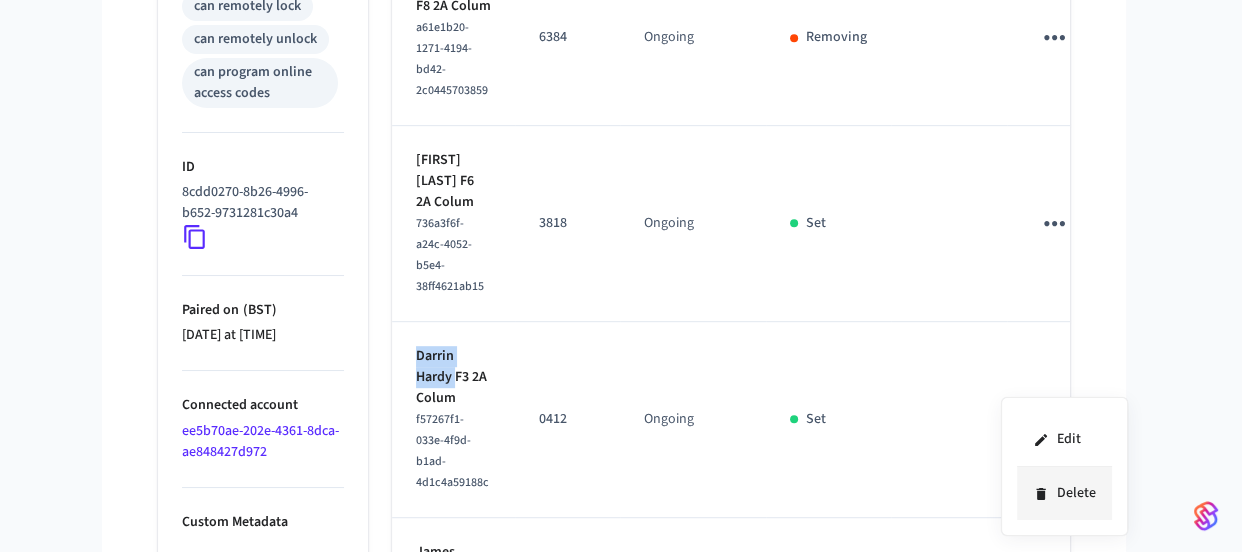 click on "Delete" at bounding box center [1064, 493] 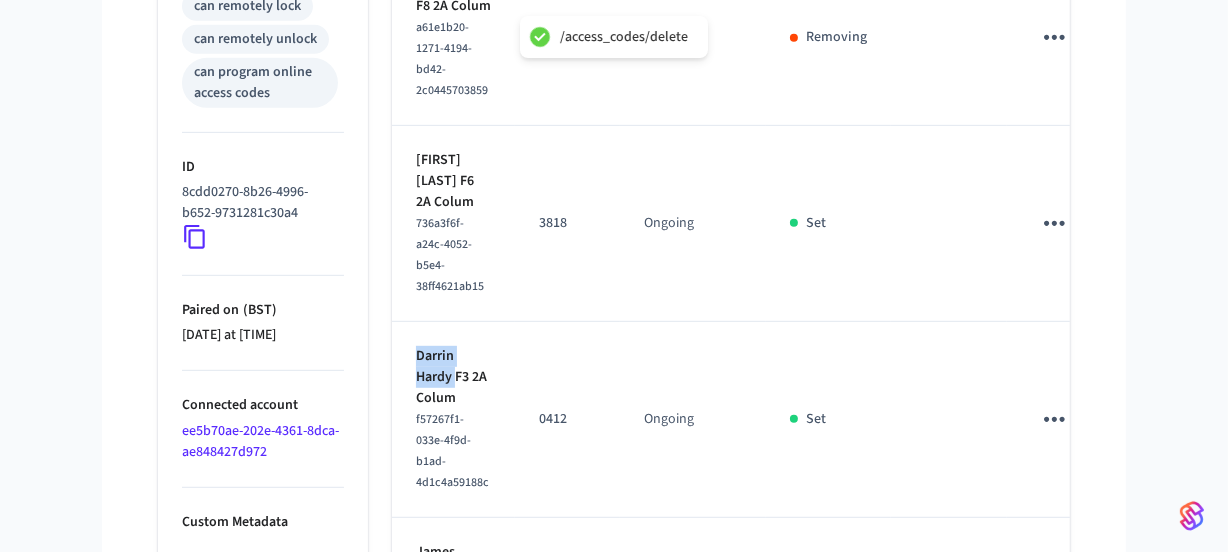 scroll, scrollTop: 1272, scrollLeft: 0, axis: vertical 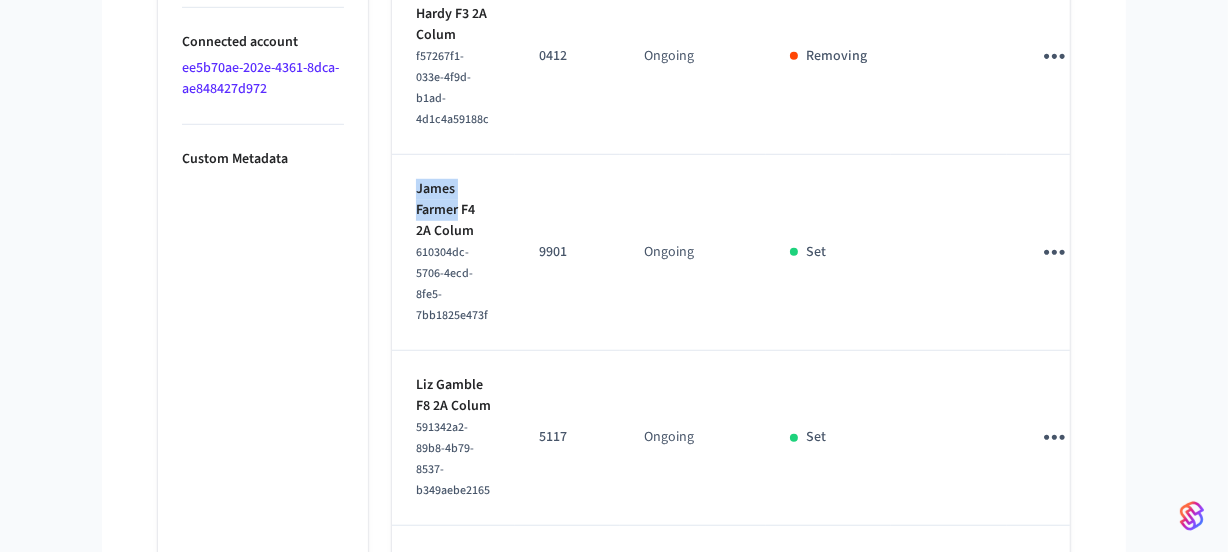 drag, startPoint x: 459, startPoint y: 277, endPoint x: 408, endPoint y: 268, distance: 51.78803 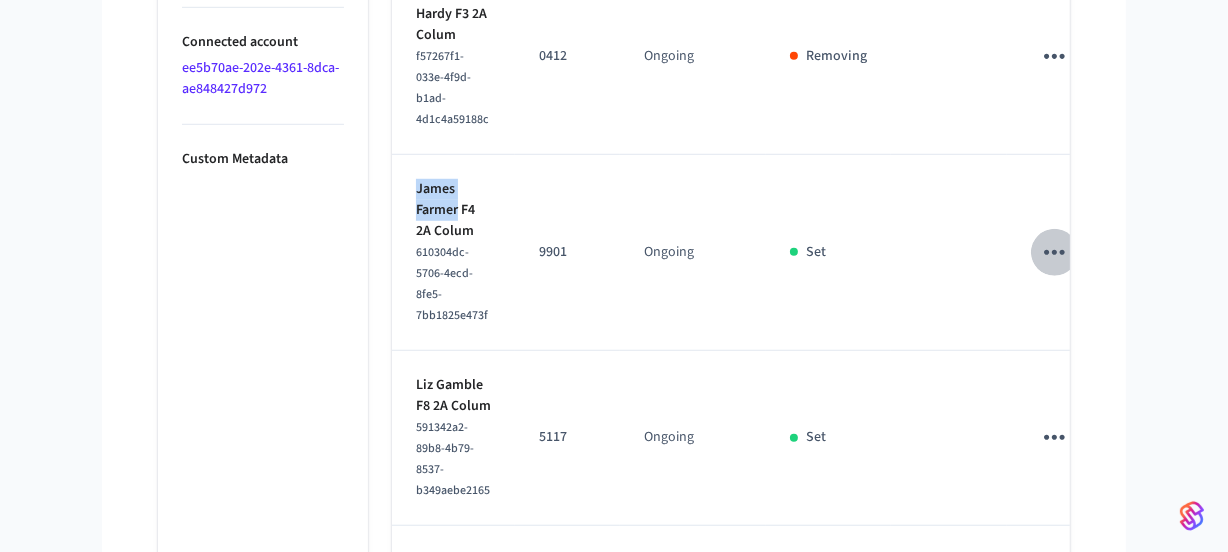 click 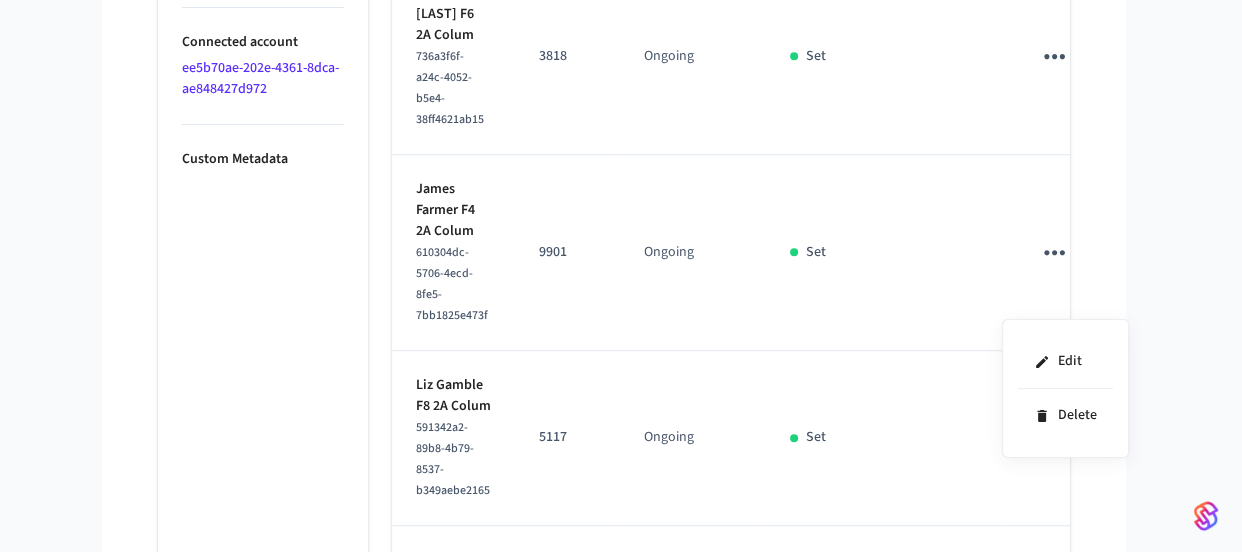 click at bounding box center [621, 276] 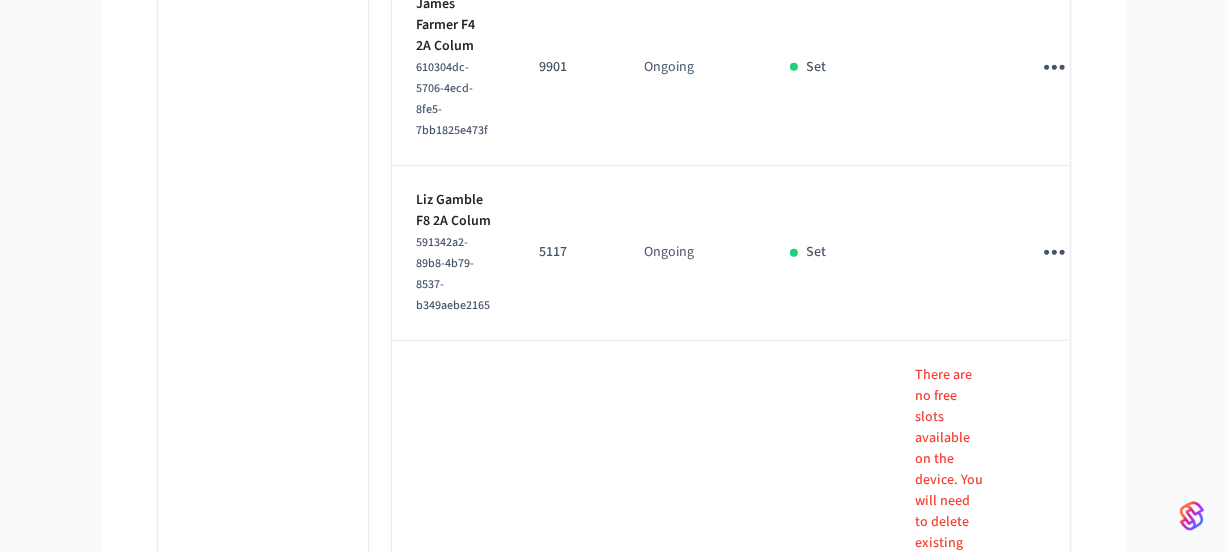 scroll, scrollTop: 1454, scrollLeft: 0, axis: vertical 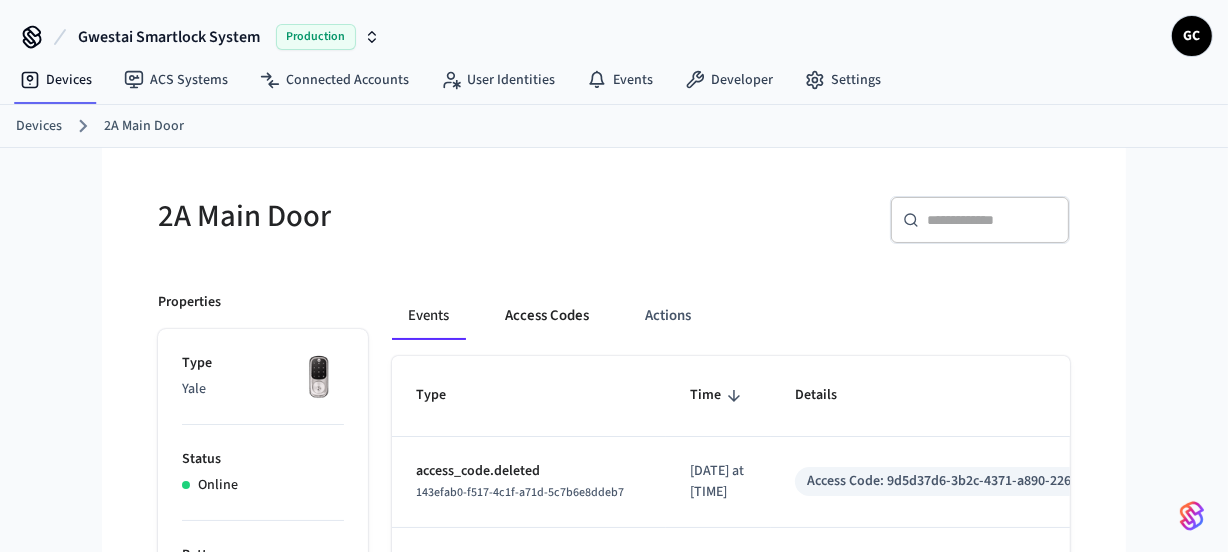 click on "Access Codes" at bounding box center [547, 316] 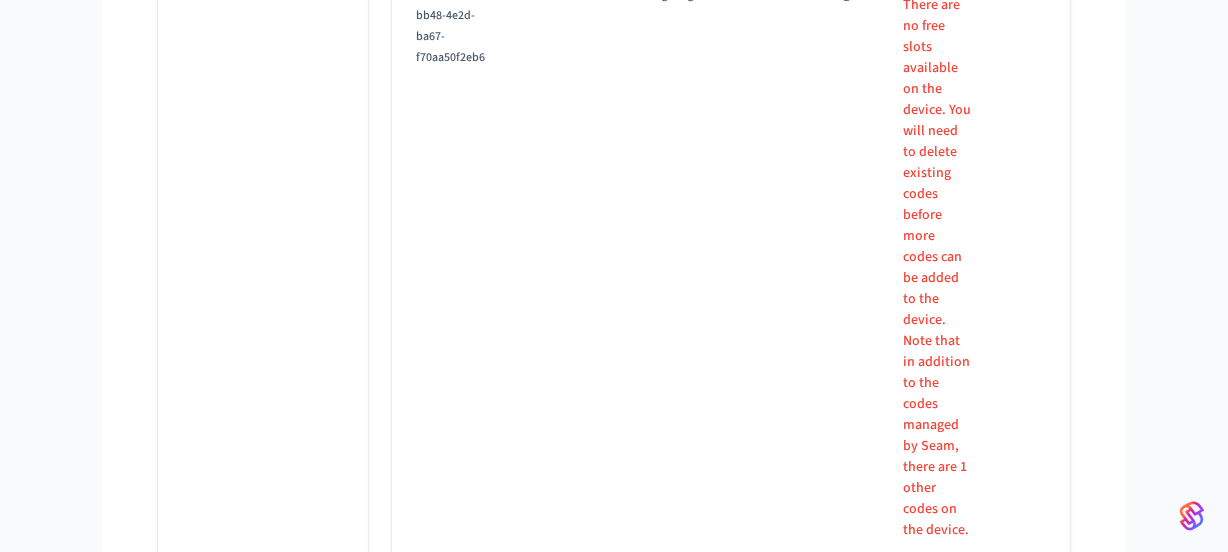 scroll, scrollTop: 4831, scrollLeft: 0, axis: vertical 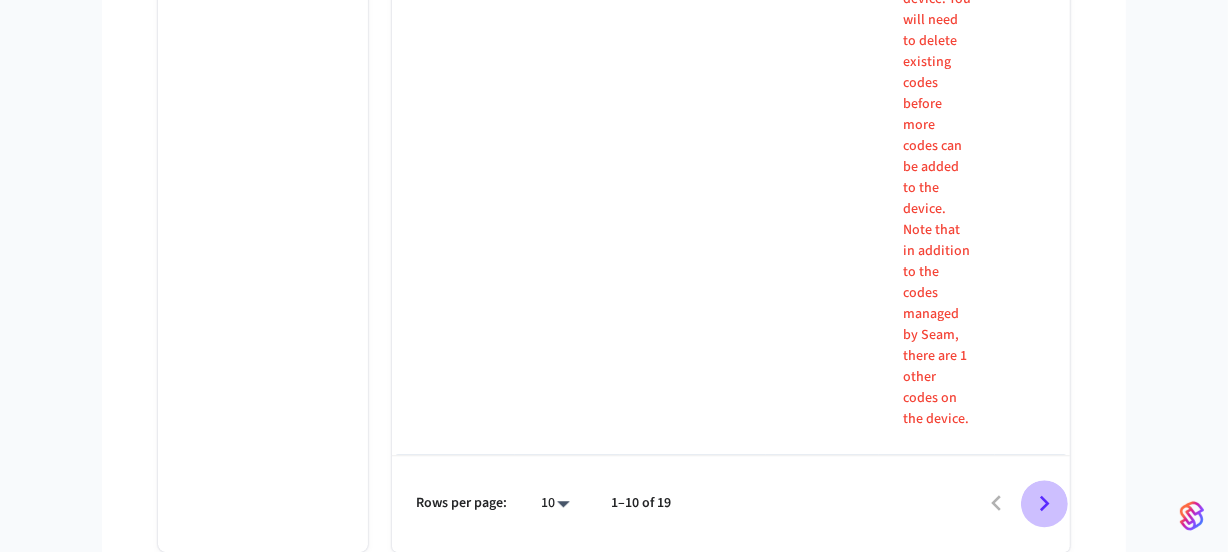 click 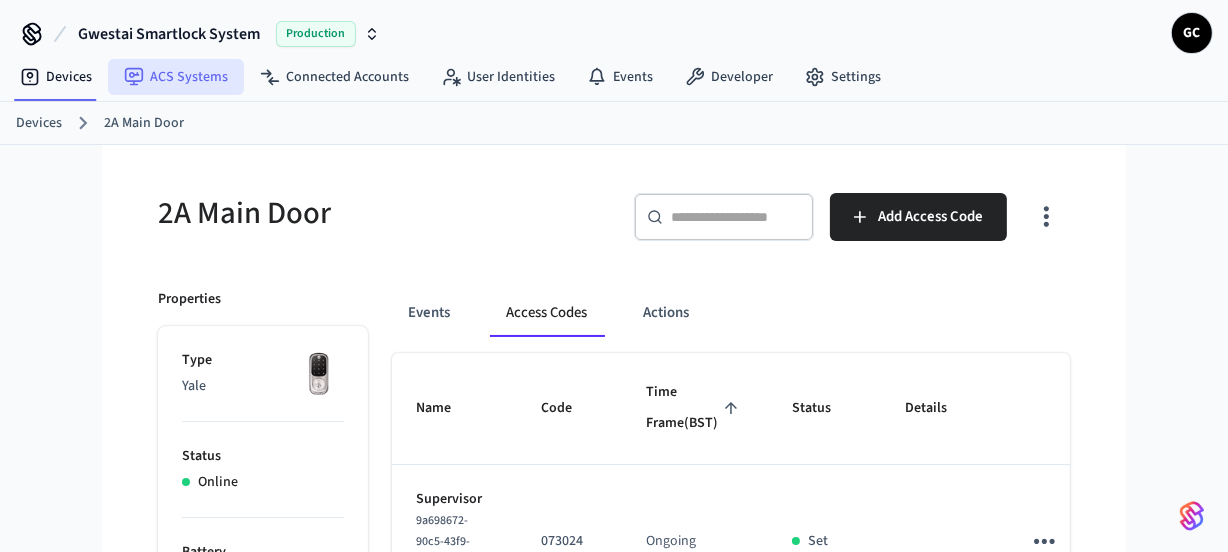 scroll, scrollTop: 0, scrollLeft: 0, axis: both 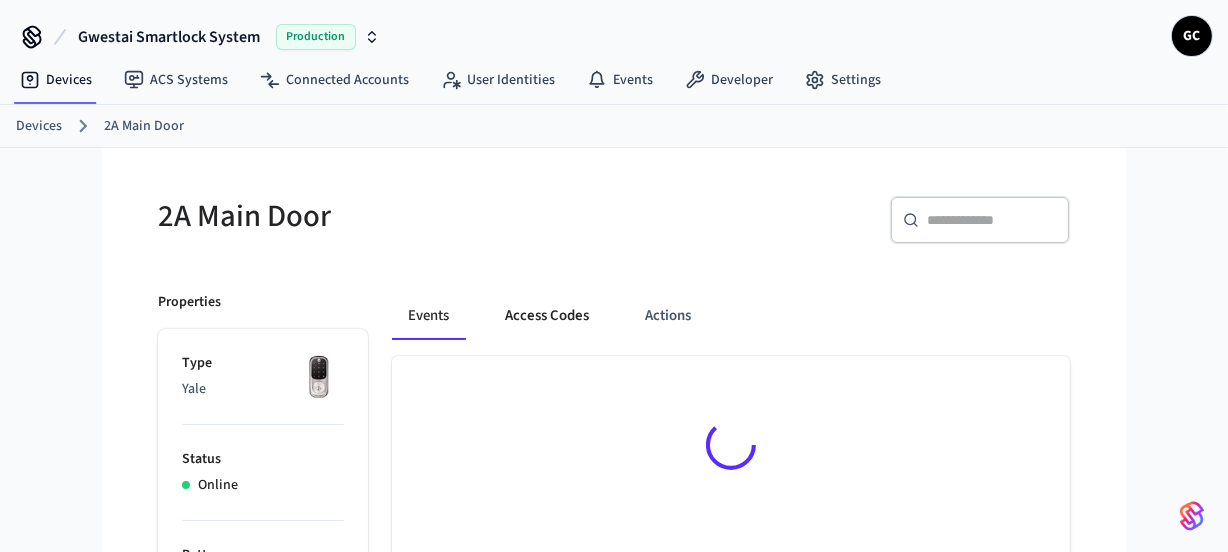 click on "Access Codes" at bounding box center (547, 316) 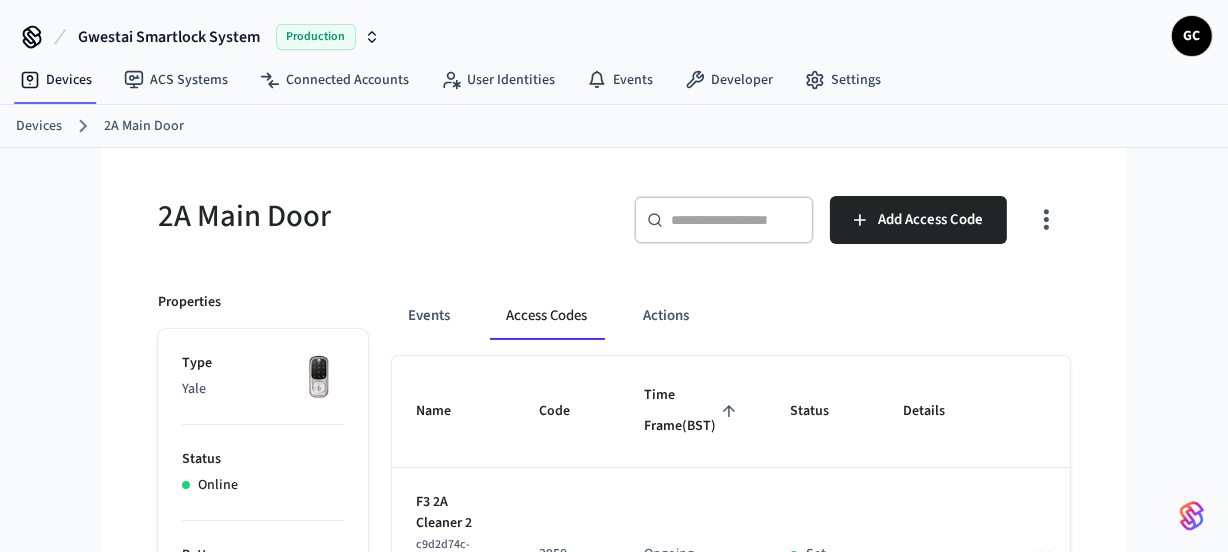 click on "Access Codes" at bounding box center (546, 316) 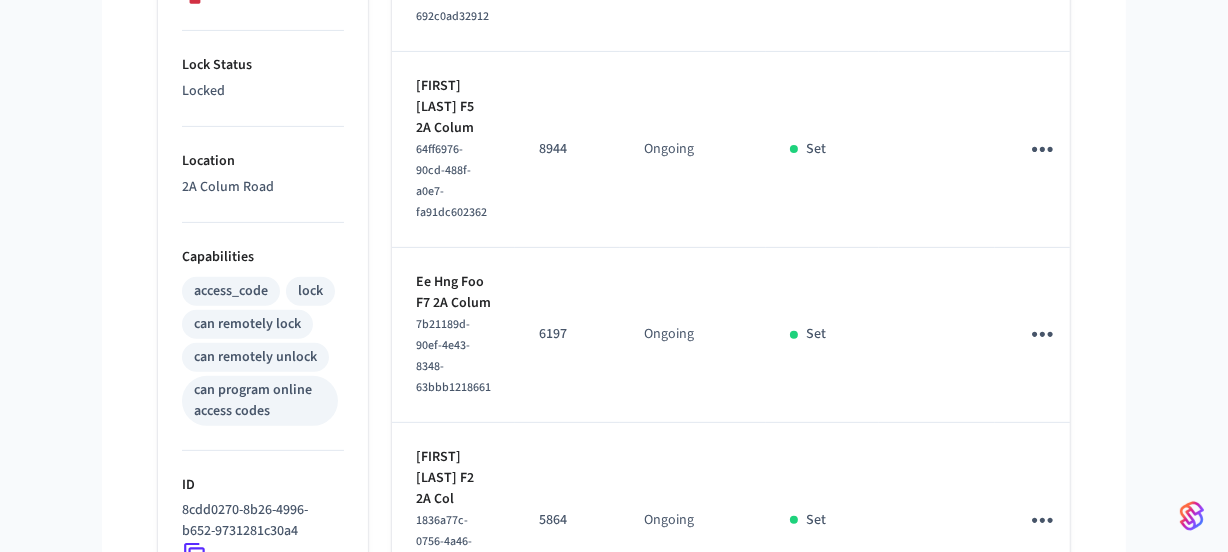 scroll, scrollTop: 636, scrollLeft: 0, axis: vertical 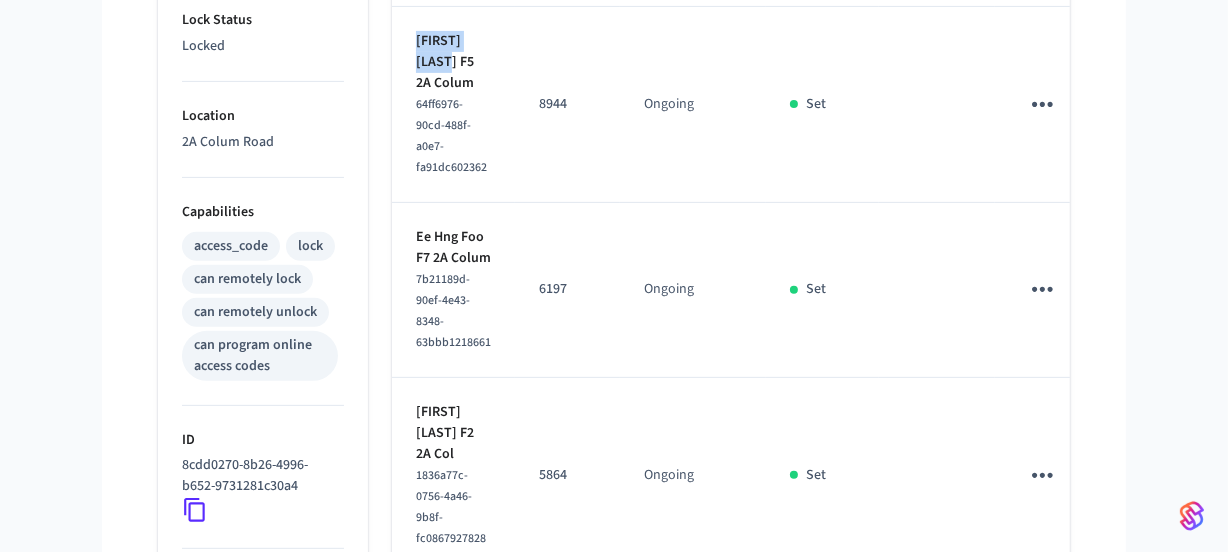 drag, startPoint x: 451, startPoint y: 95, endPoint x: 415, endPoint y: 76, distance: 40.706264 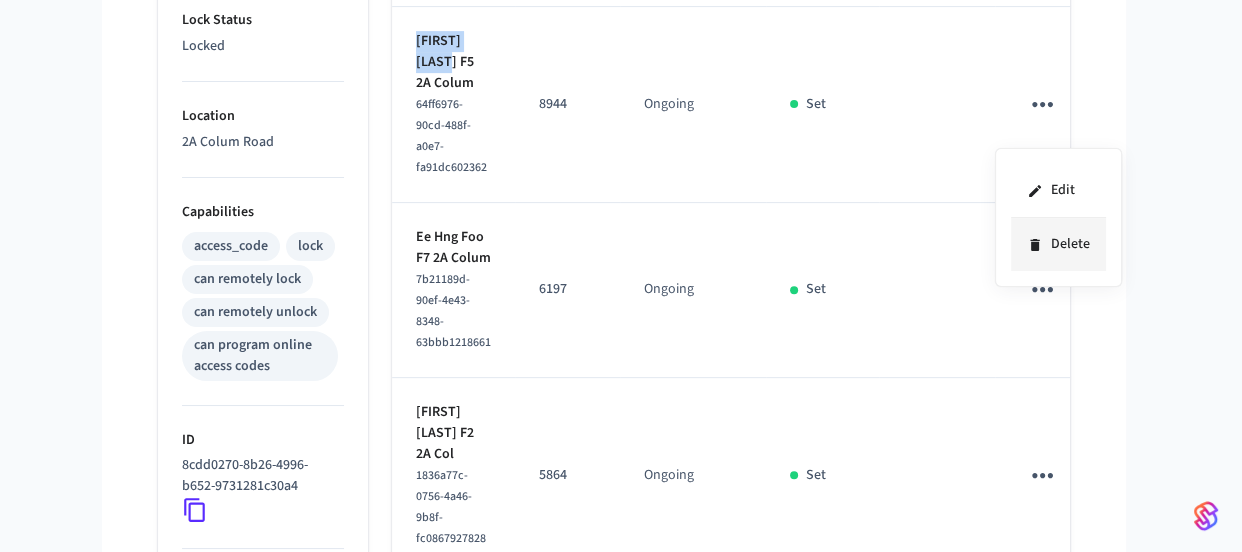 click on "Delete" at bounding box center [1058, 244] 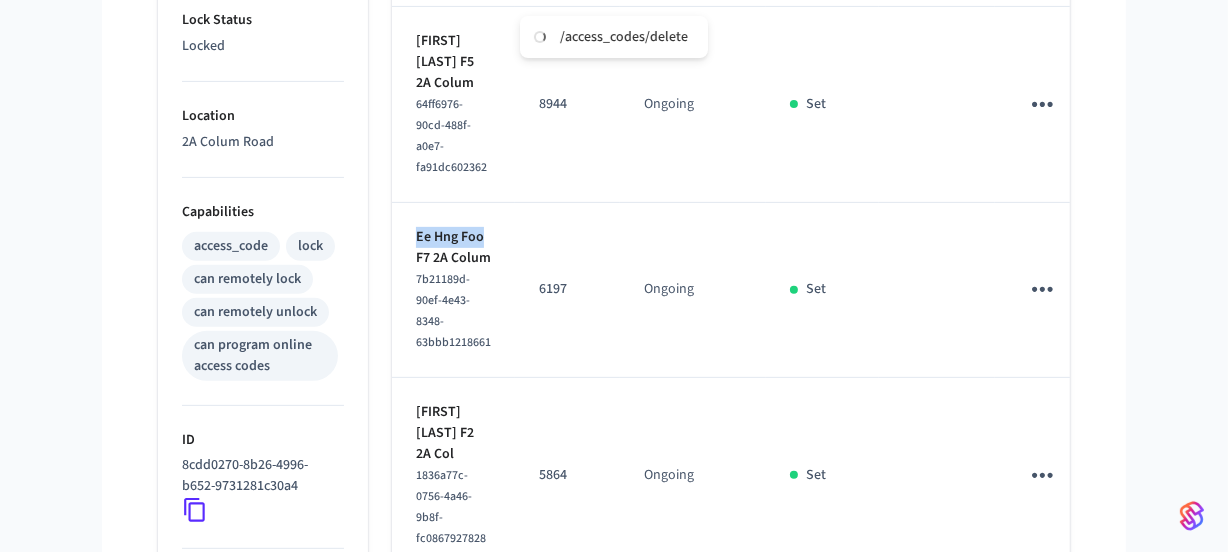 drag, startPoint x: 481, startPoint y: 290, endPoint x: 413, endPoint y: 289, distance: 68.007355 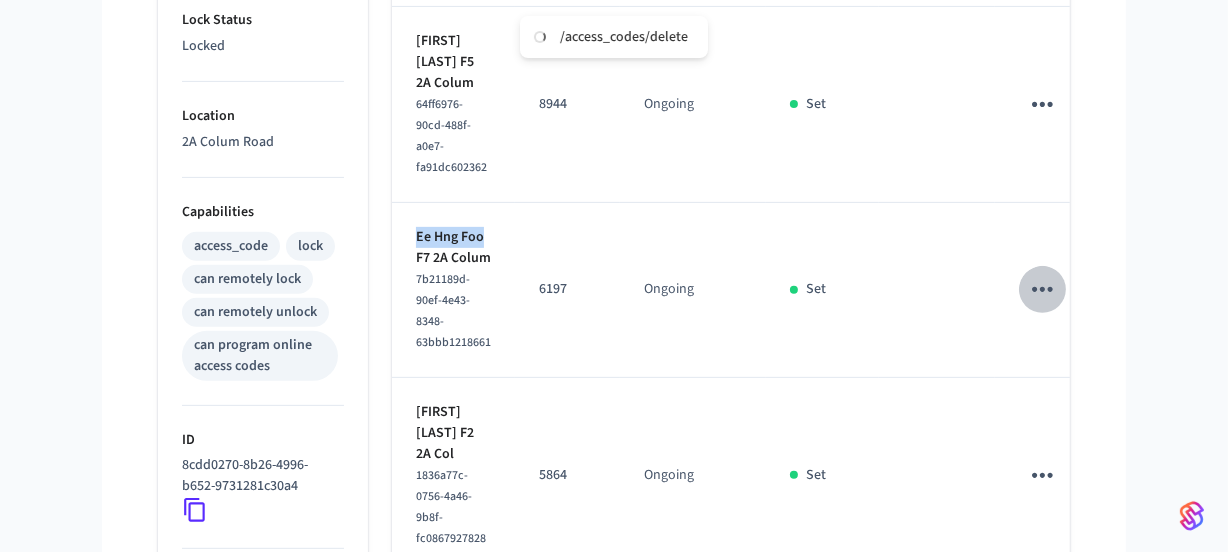 click 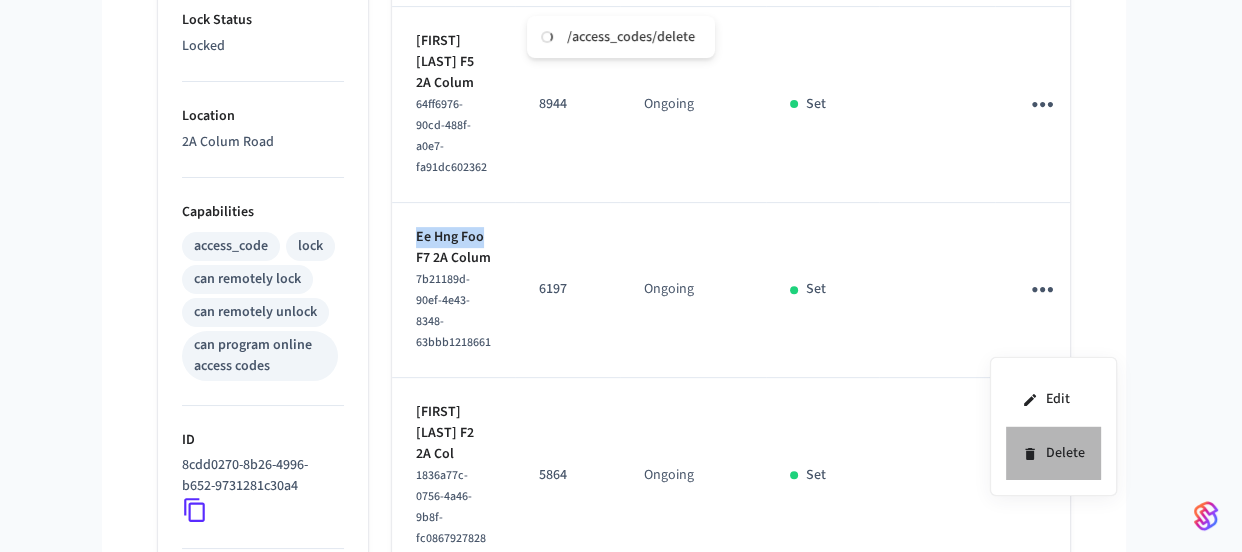 click on "Delete" at bounding box center (1053, 453) 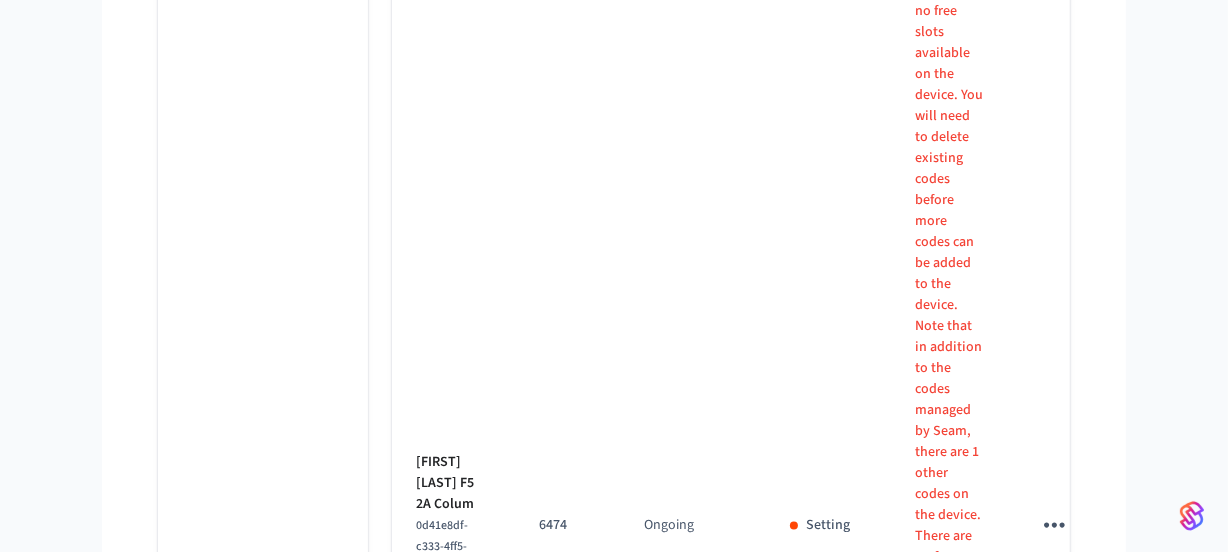 scroll, scrollTop: 2090, scrollLeft: 0, axis: vertical 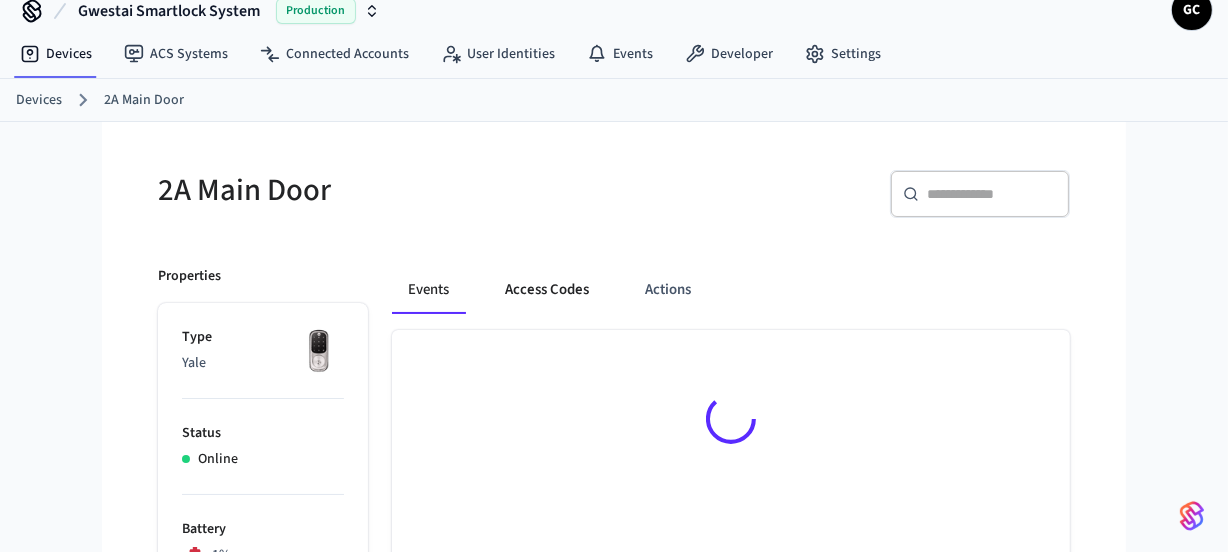 click on "Access Codes" at bounding box center (547, 290) 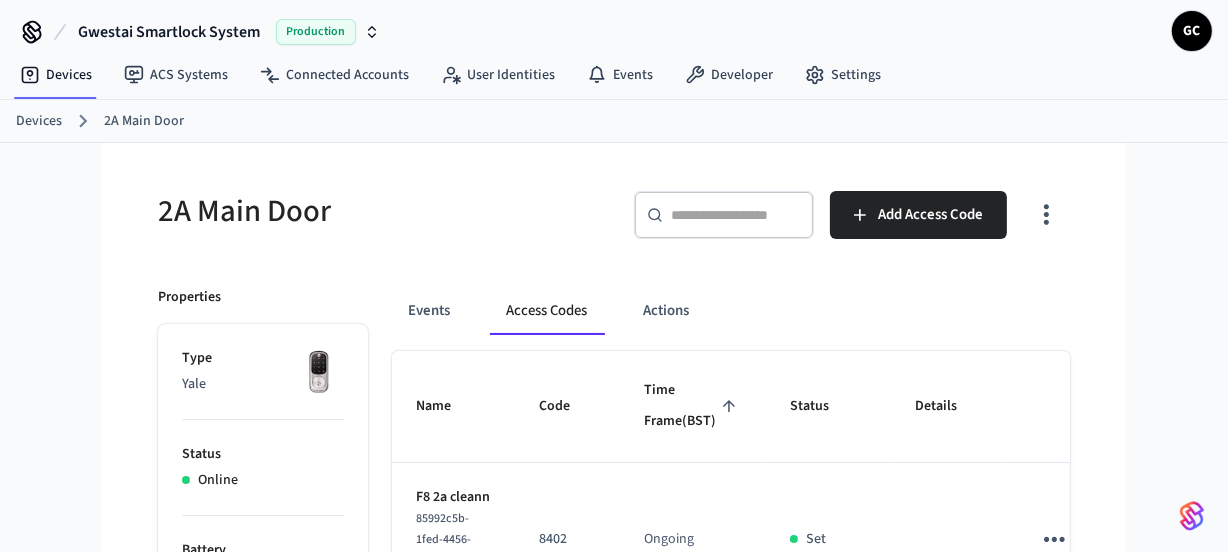 scroll, scrollTop: 0, scrollLeft: 0, axis: both 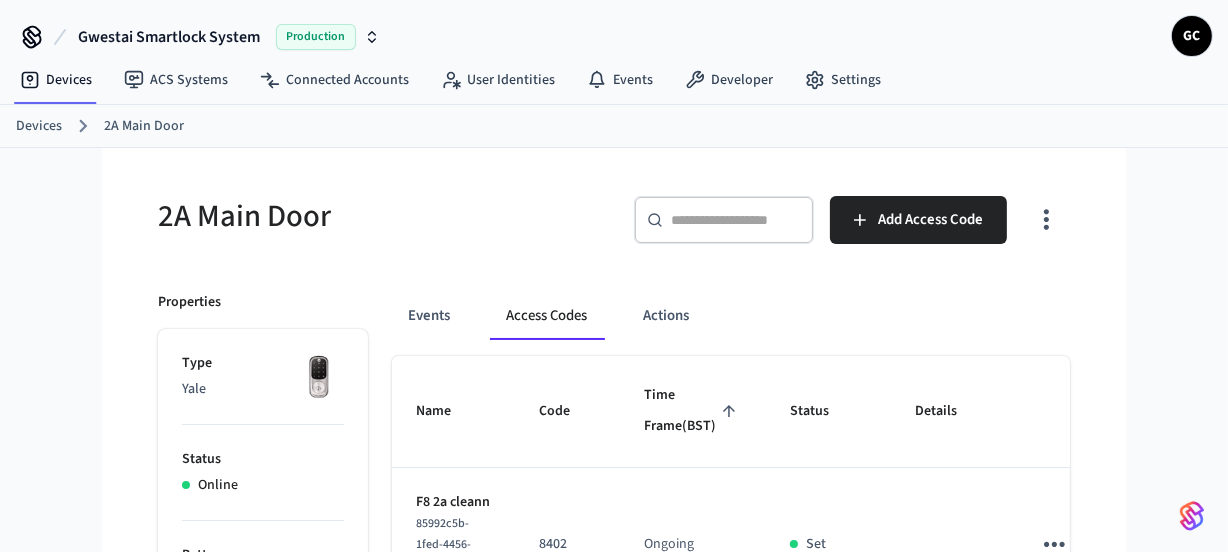 click on "Devices" at bounding box center (39, 126) 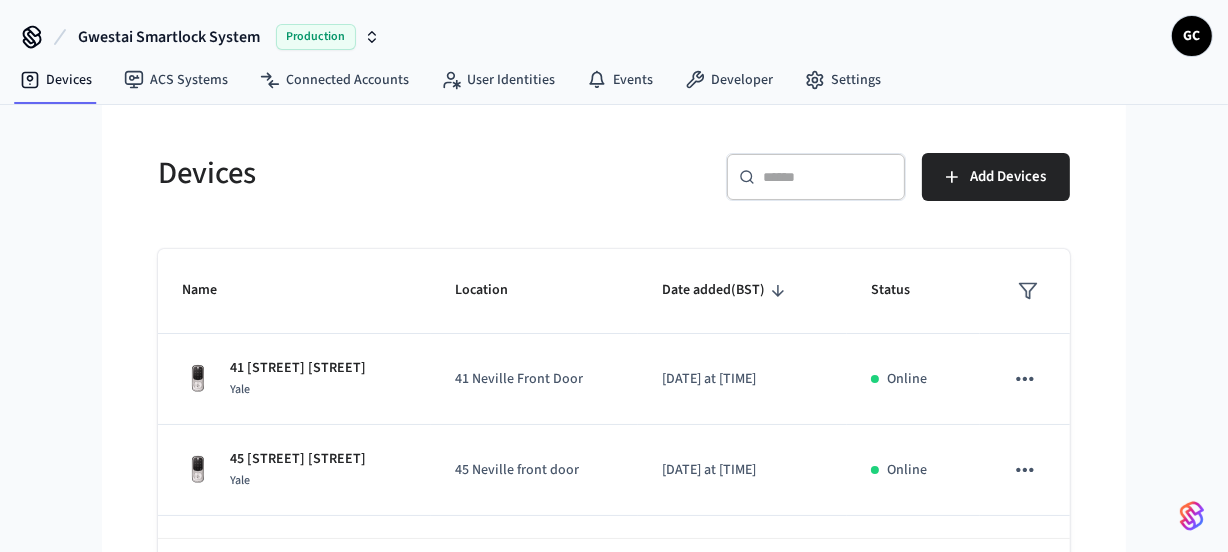 click on "​ ​" at bounding box center (816, 177) 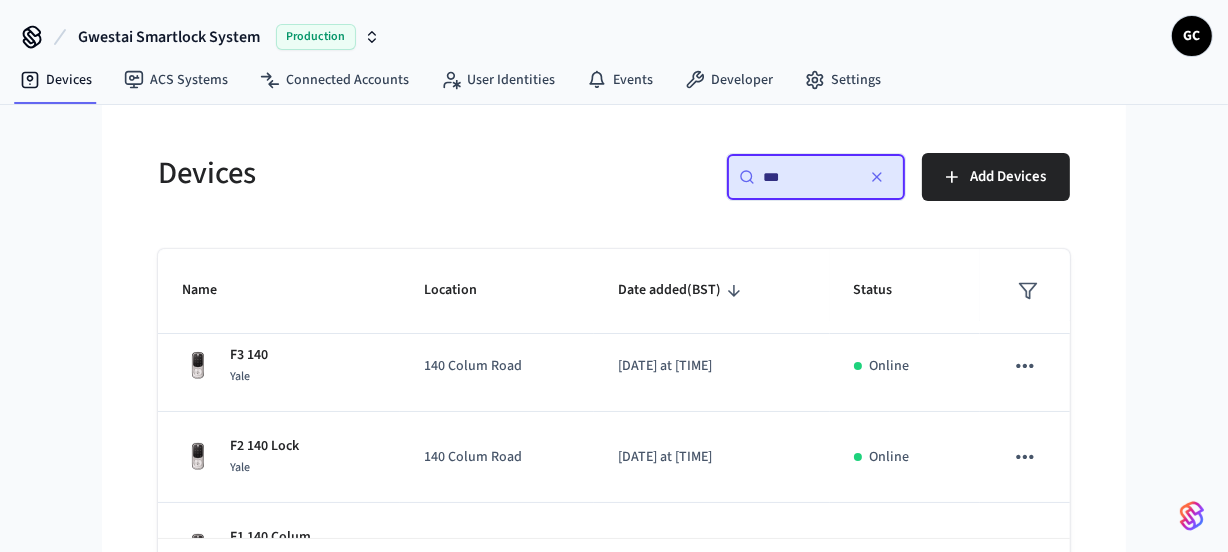 scroll, scrollTop: 250, scrollLeft: 0, axis: vertical 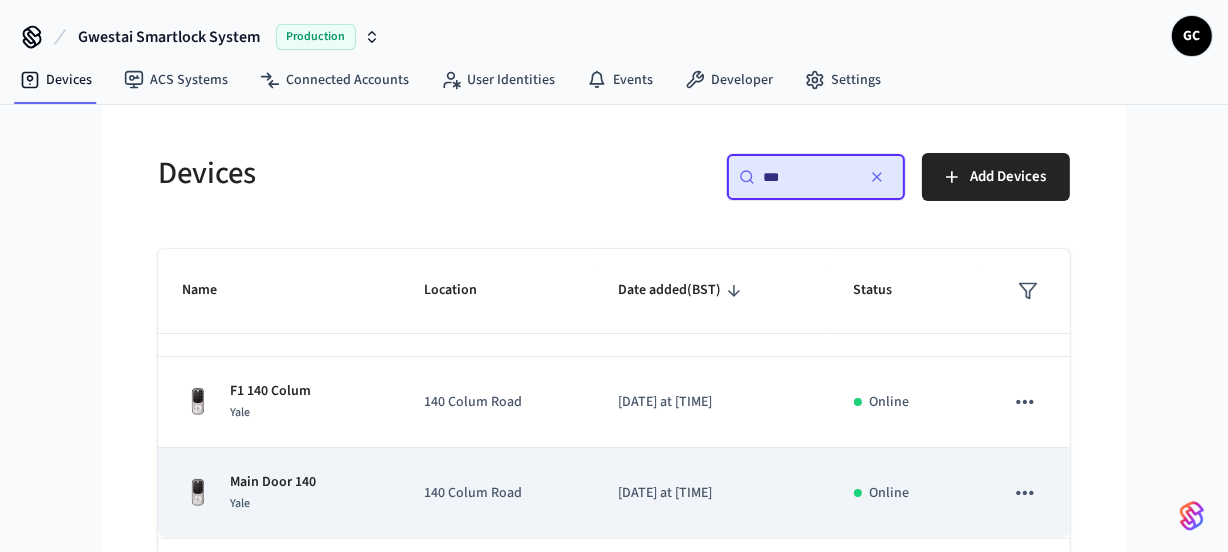 type on "***" 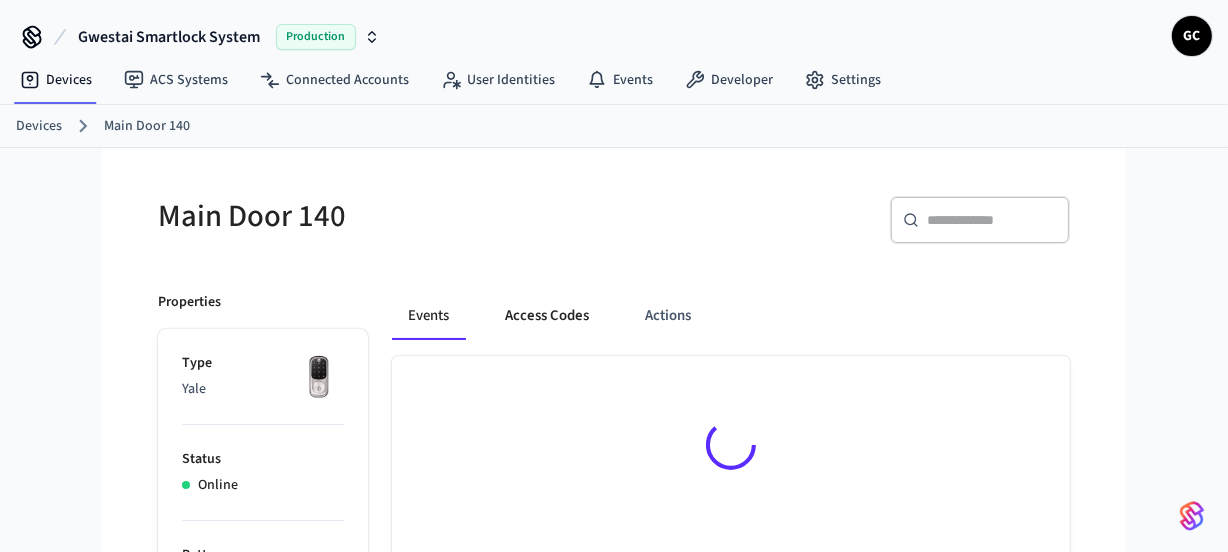 click on "Access Codes" at bounding box center (547, 316) 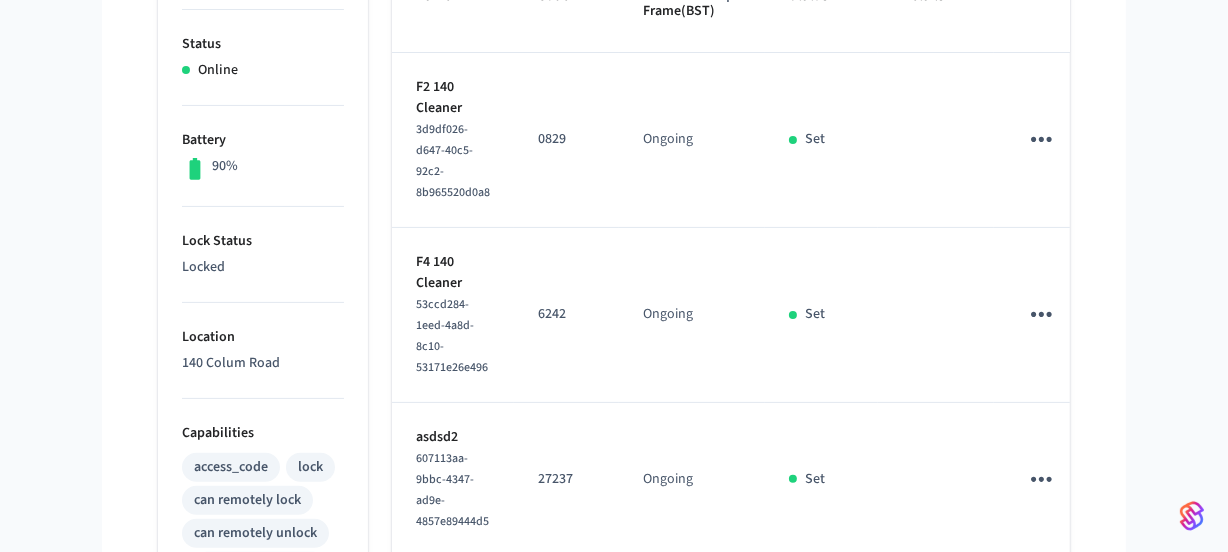 scroll, scrollTop: 0, scrollLeft: 0, axis: both 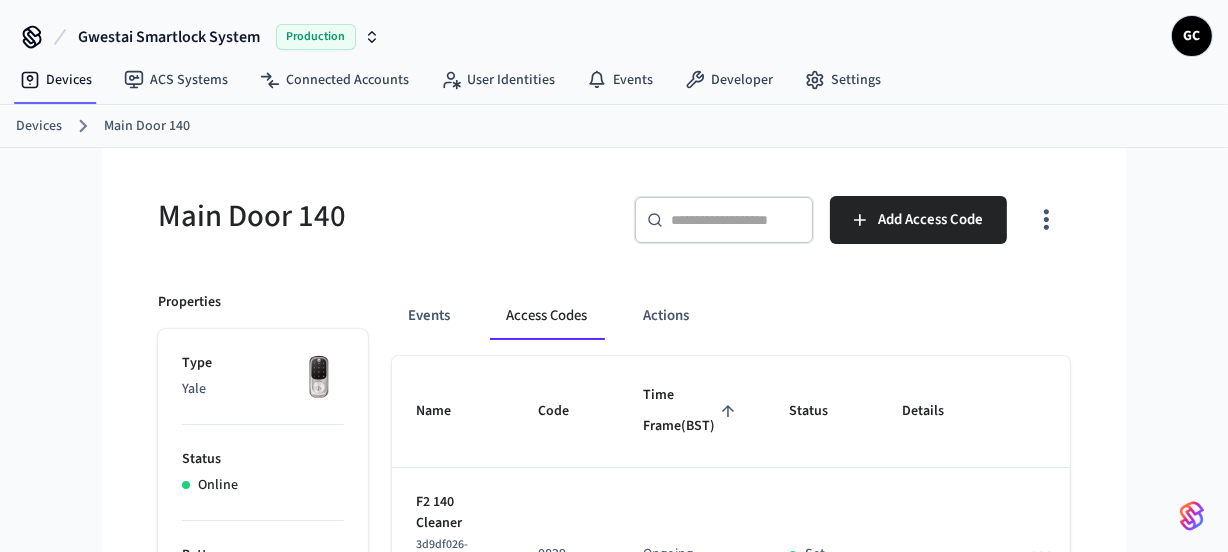 click on "Devices" at bounding box center [39, 126] 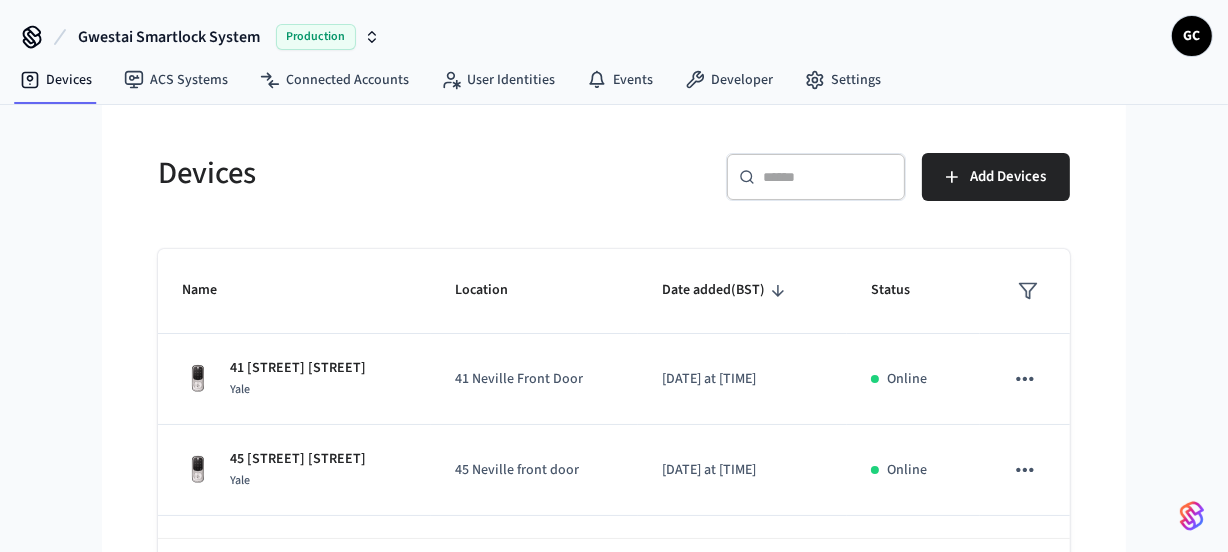 click on "​ ​" at bounding box center [816, 177] 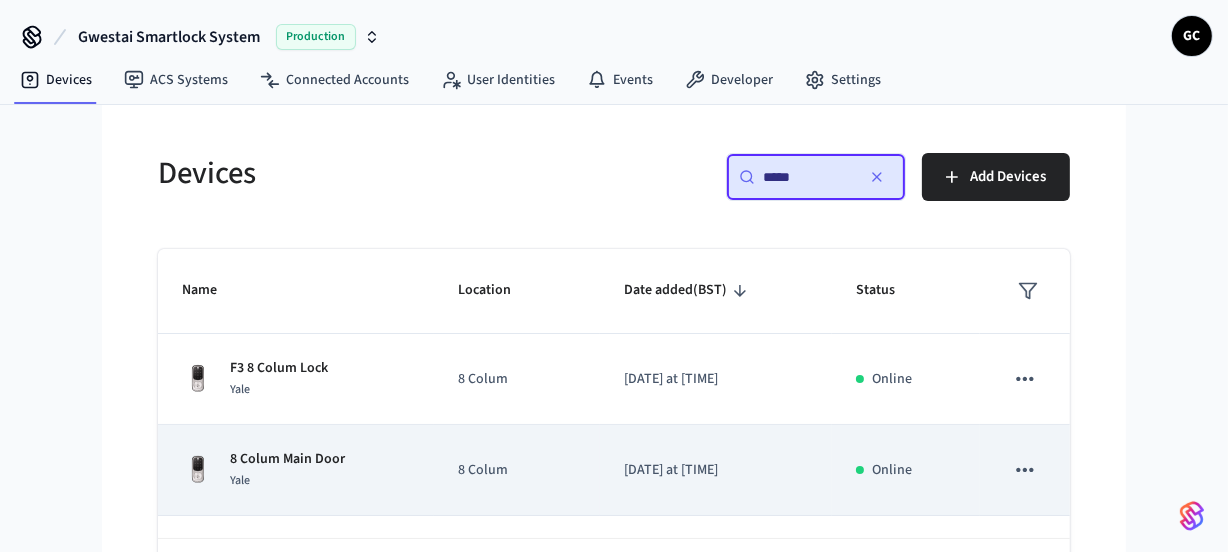type on "*****" 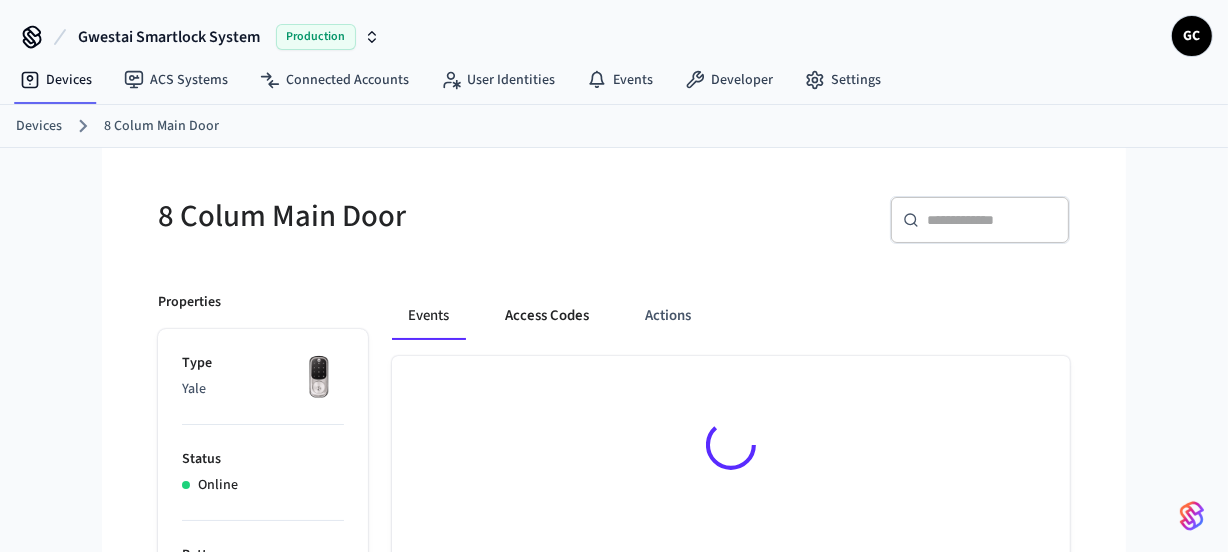 click on "Access Codes" at bounding box center (547, 316) 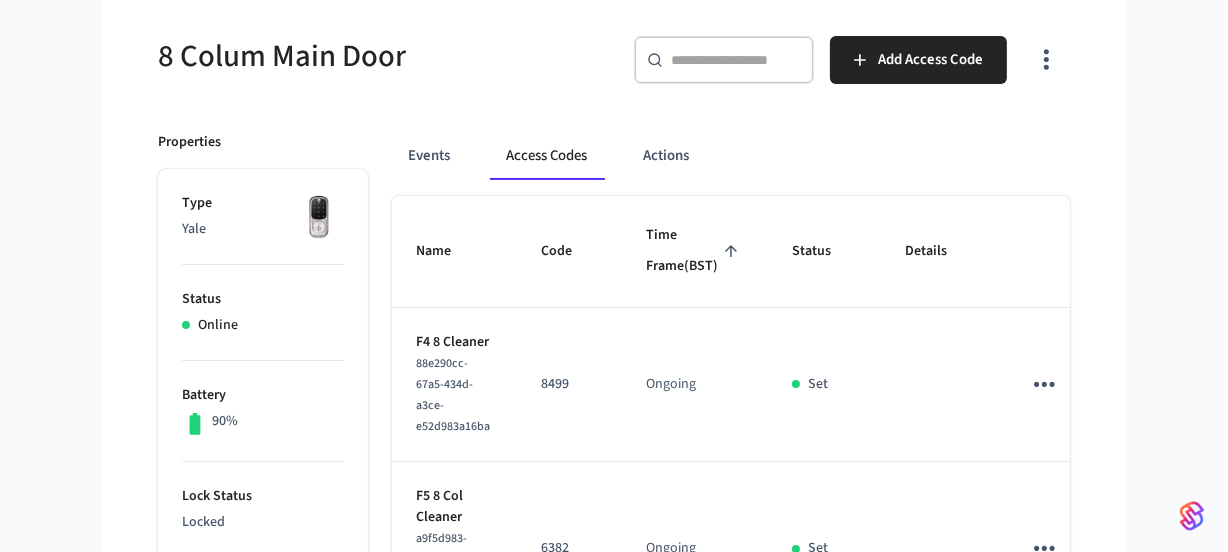 scroll, scrollTop: 0, scrollLeft: 0, axis: both 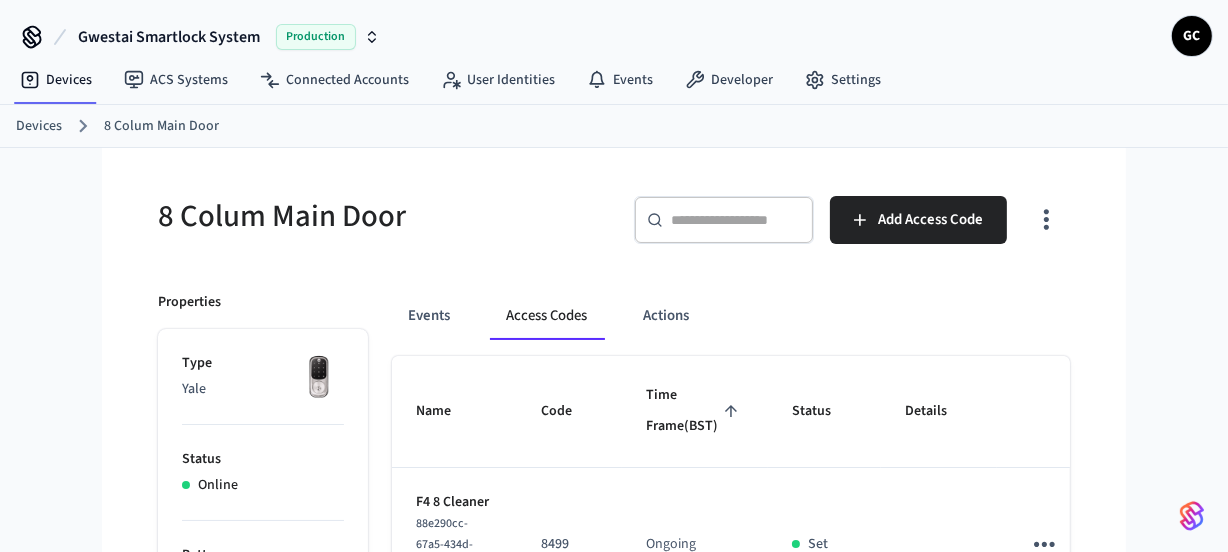 click on "Devices" at bounding box center (39, 126) 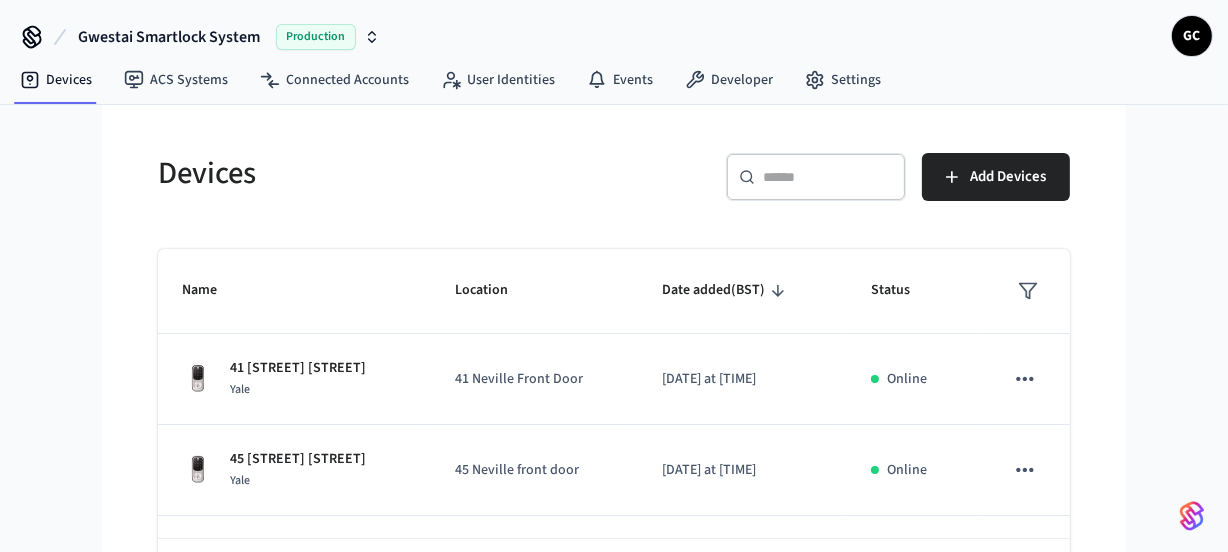 click on "​ ​" at bounding box center (816, 177) 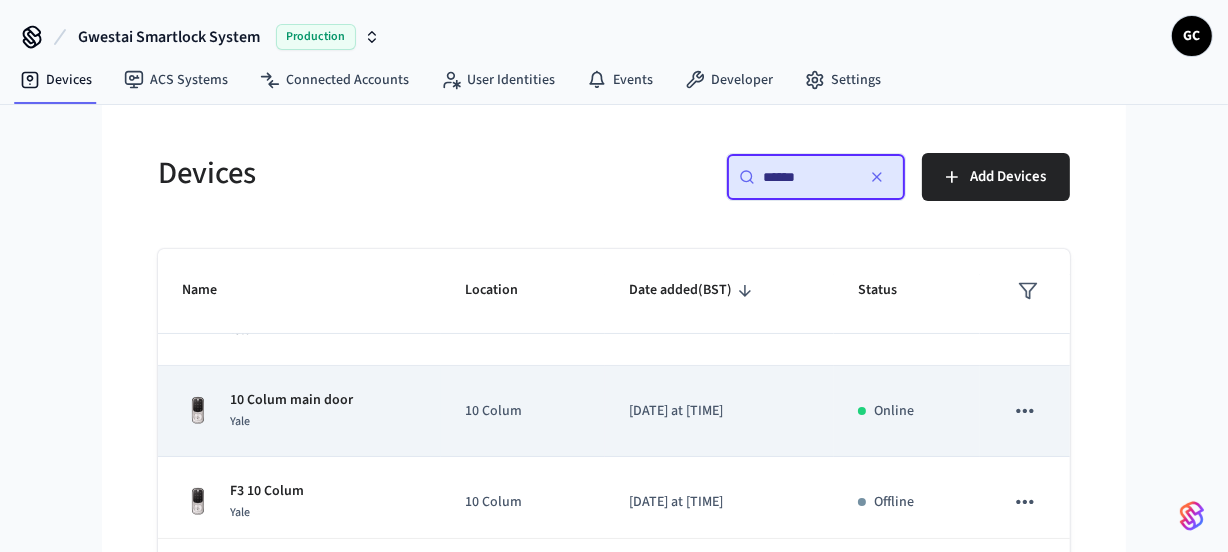 scroll, scrollTop: 250, scrollLeft: 0, axis: vertical 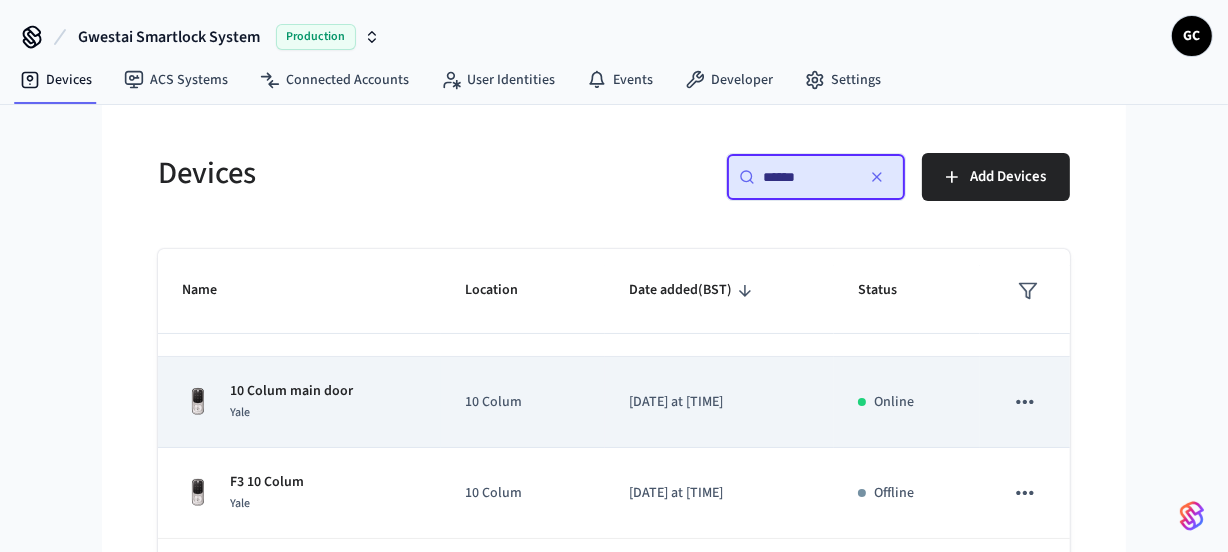 type on "******" 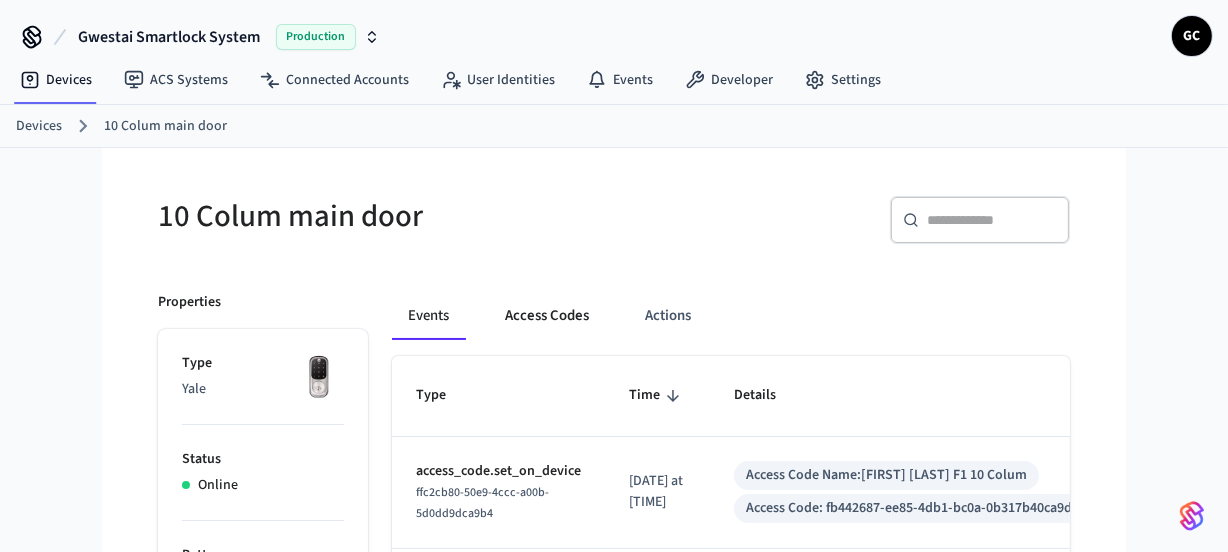 click on "Access Codes" at bounding box center [547, 316] 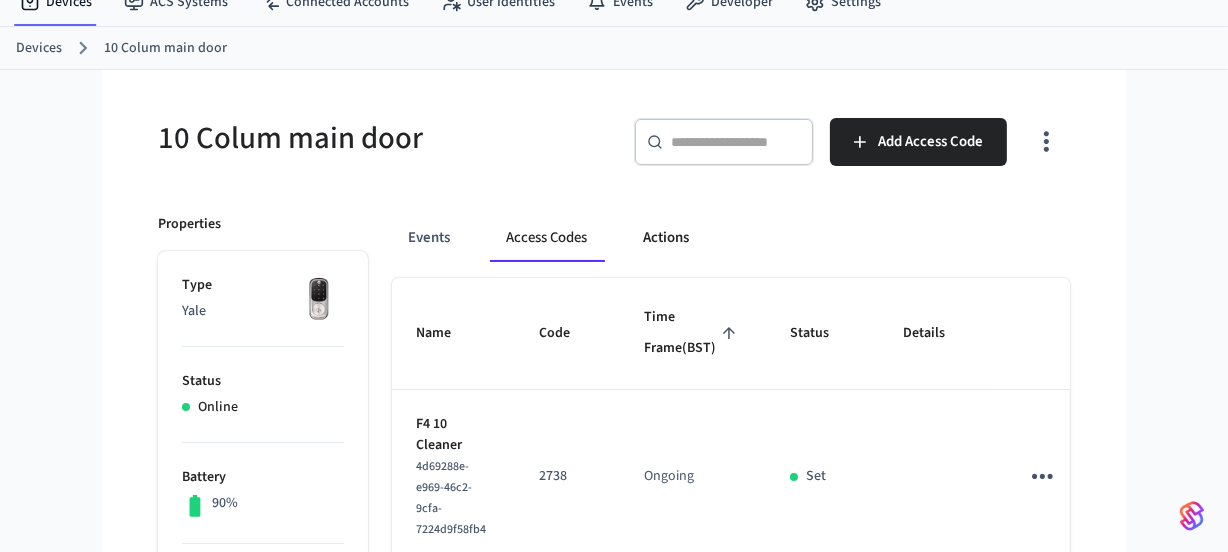 scroll, scrollTop: 0, scrollLeft: 0, axis: both 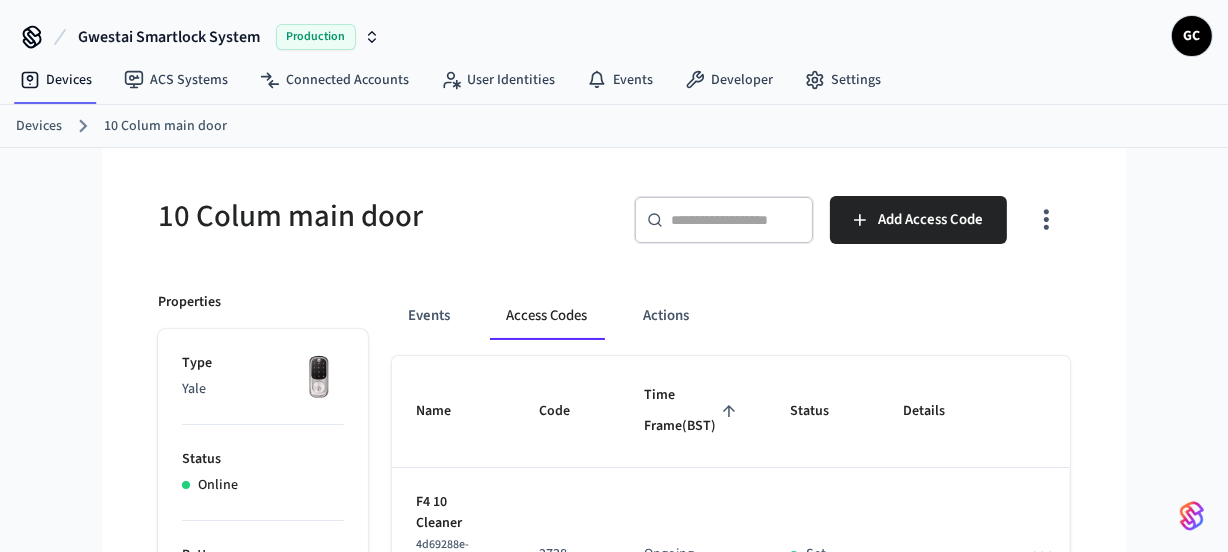 click on "Devices" at bounding box center (39, 126) 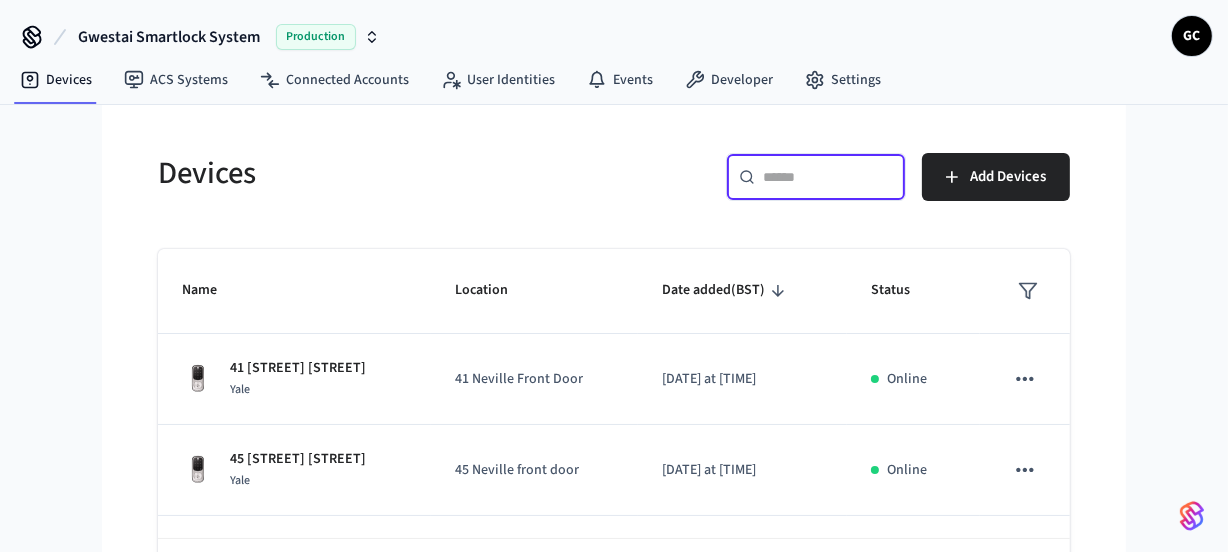 click at bounding box center (828, 177) 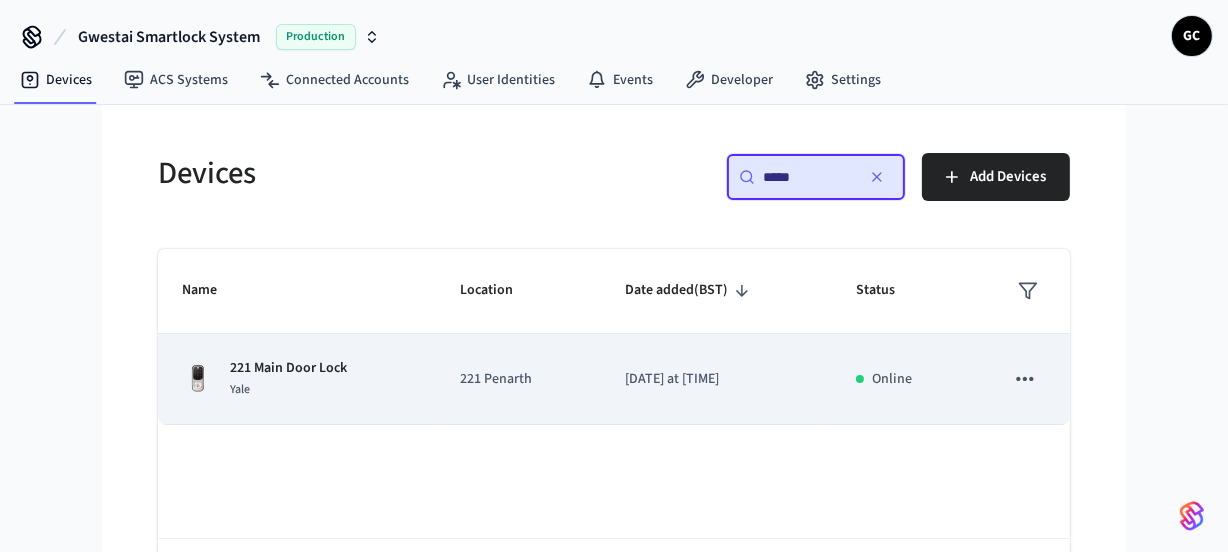 type on "*****" 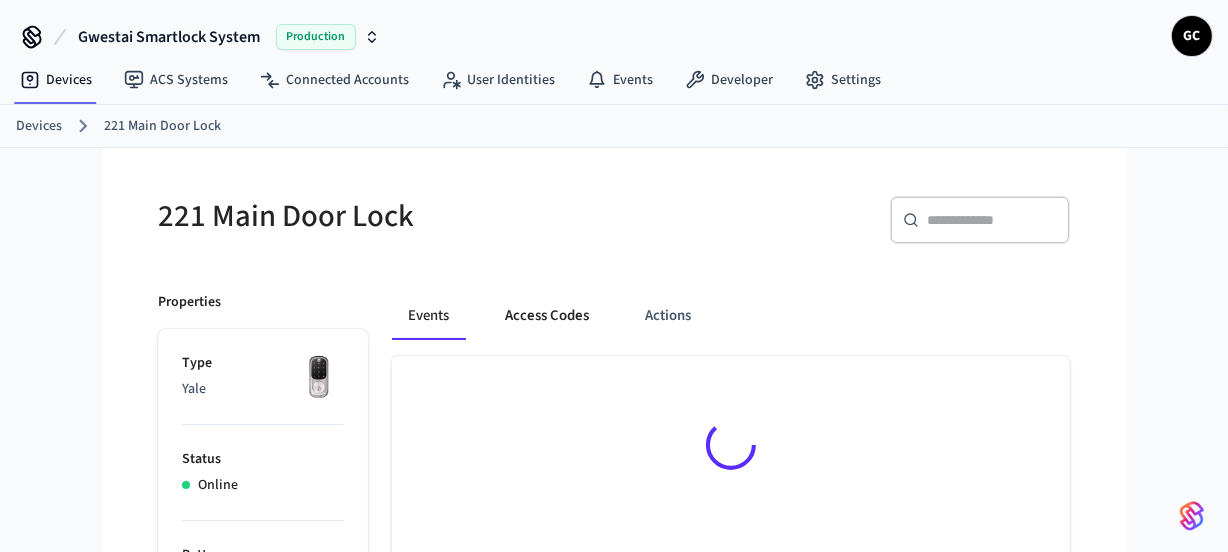 click on "Access Codes" at bounding box center [547, 316] 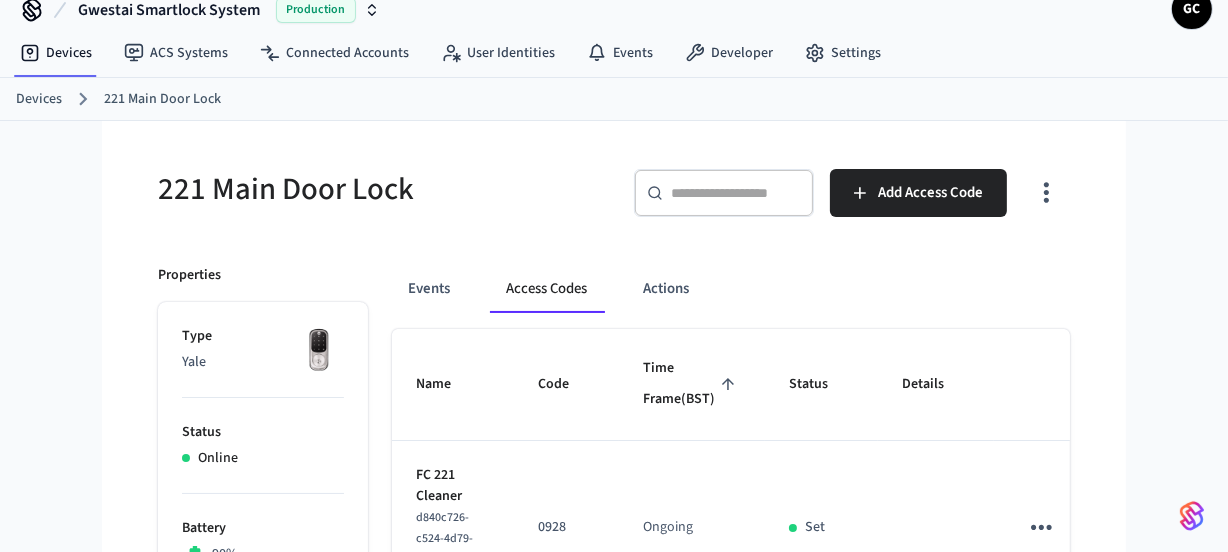 scroll, scrollTop: 0, scrollLeft: 0, axis: both 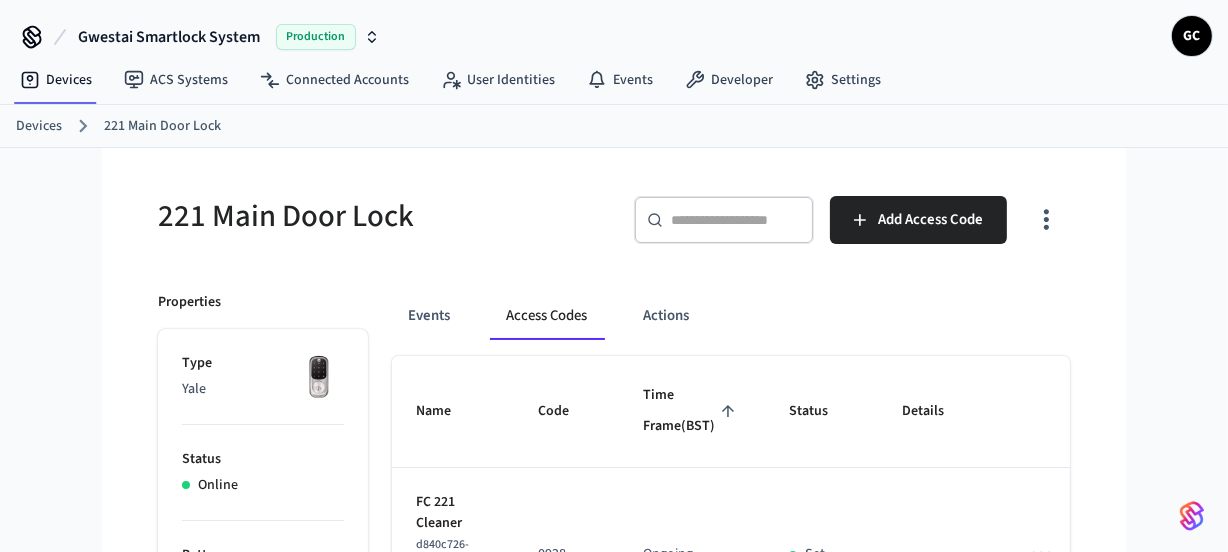 click on "Devices 221 Main Door Lock" at bounding box center [614, 126] 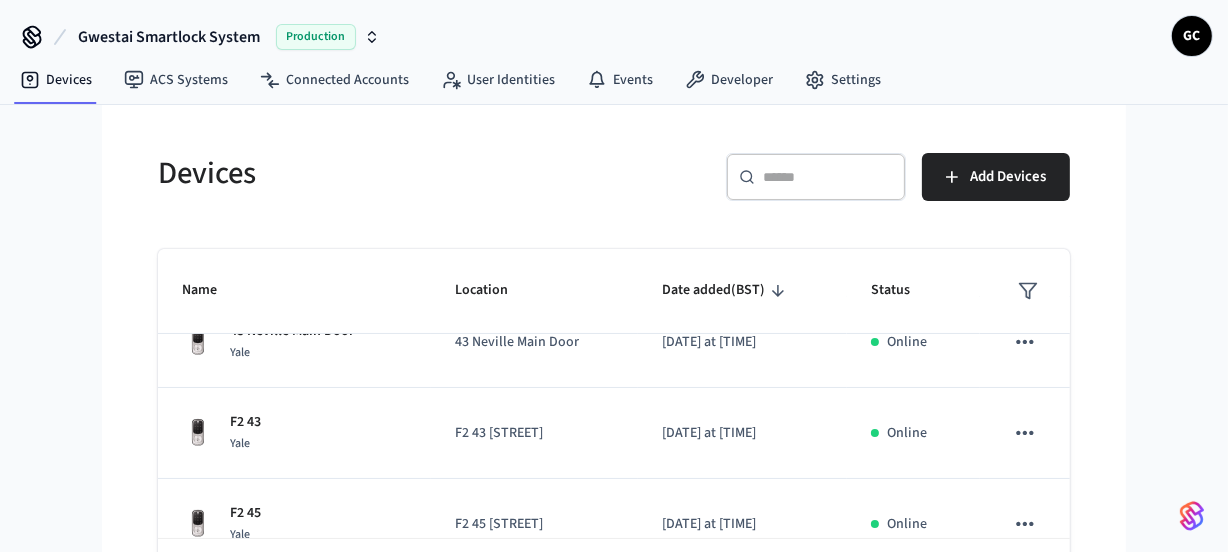 scroll, scrollTop: 0, scrollLeft: 0, axis: both 